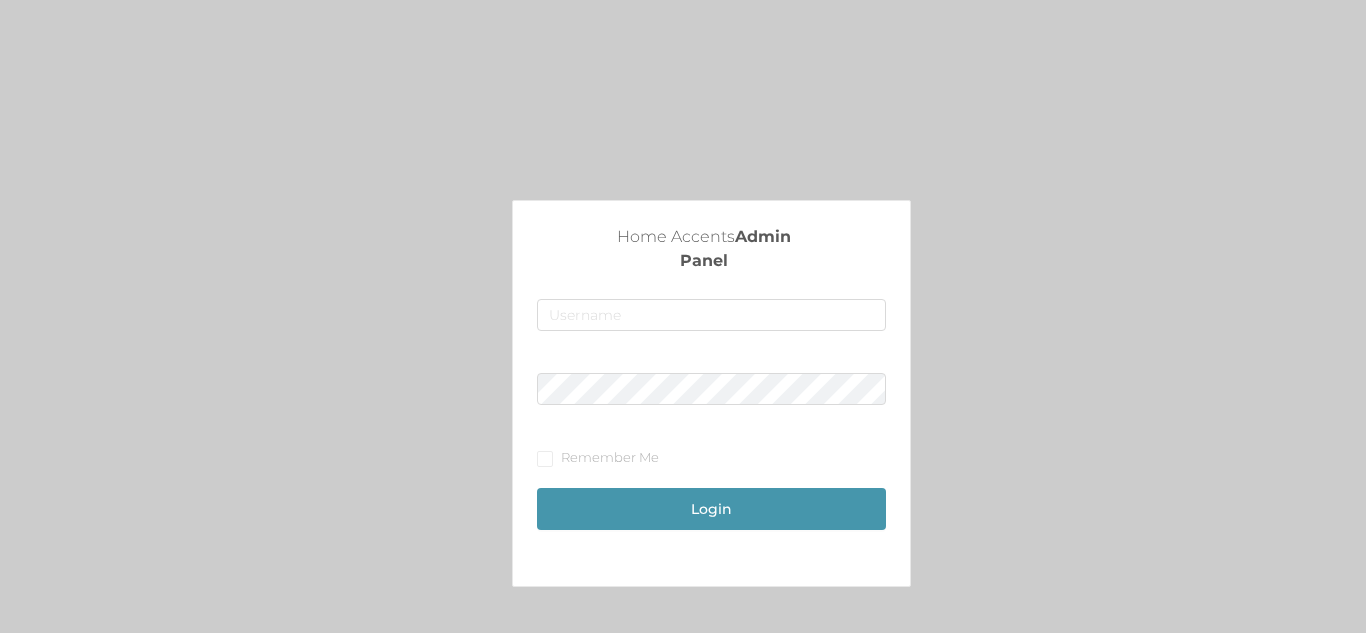 scroll, scrollTop: 0, scrollLeft: 0, axis: both 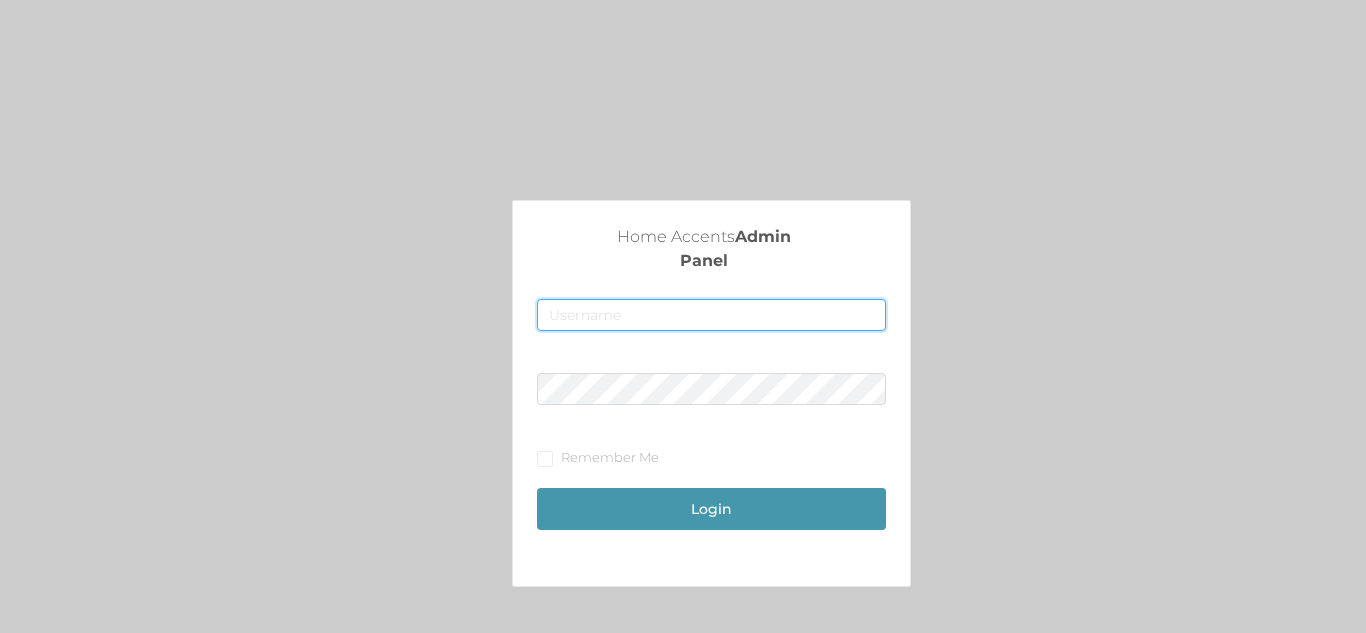 type on "[EMAIL]" 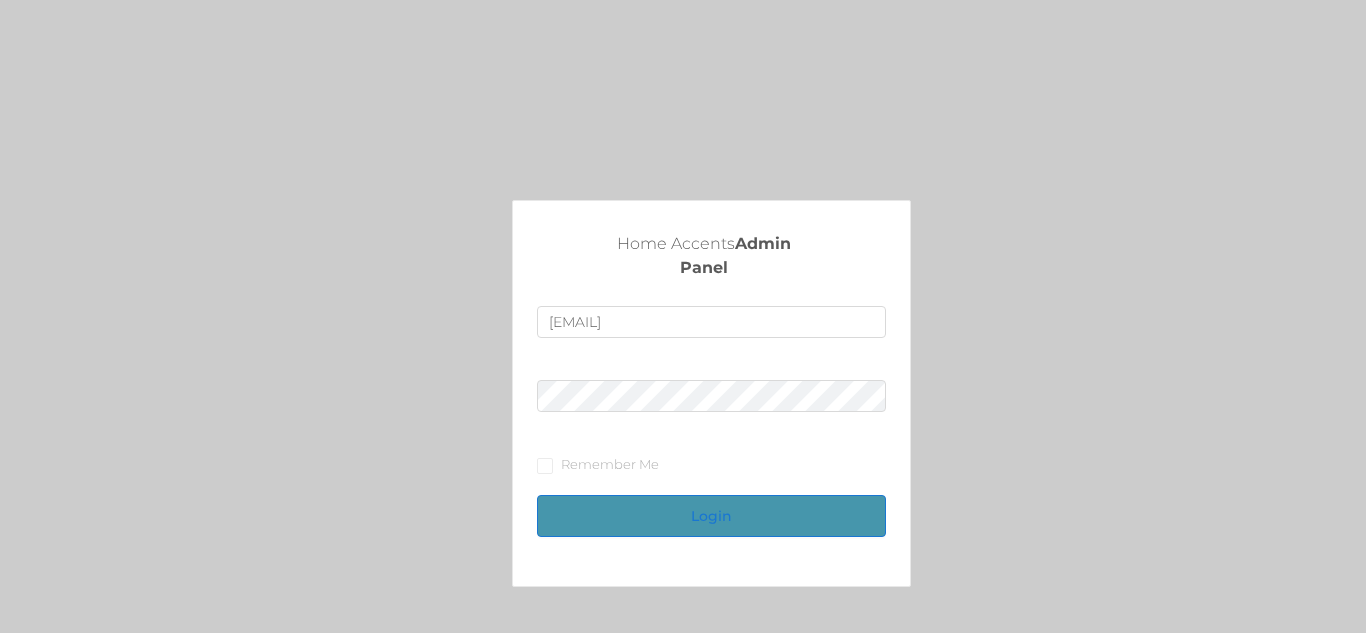 click on "Login" at bounding box center [711, 516] 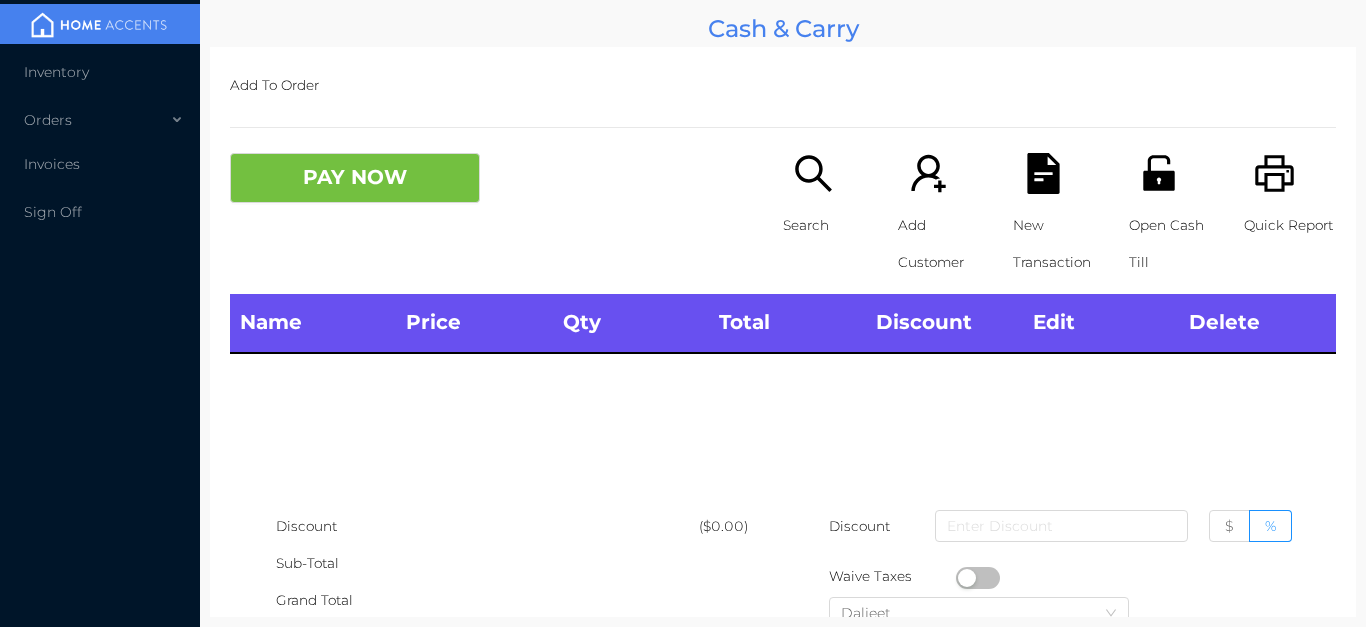 type 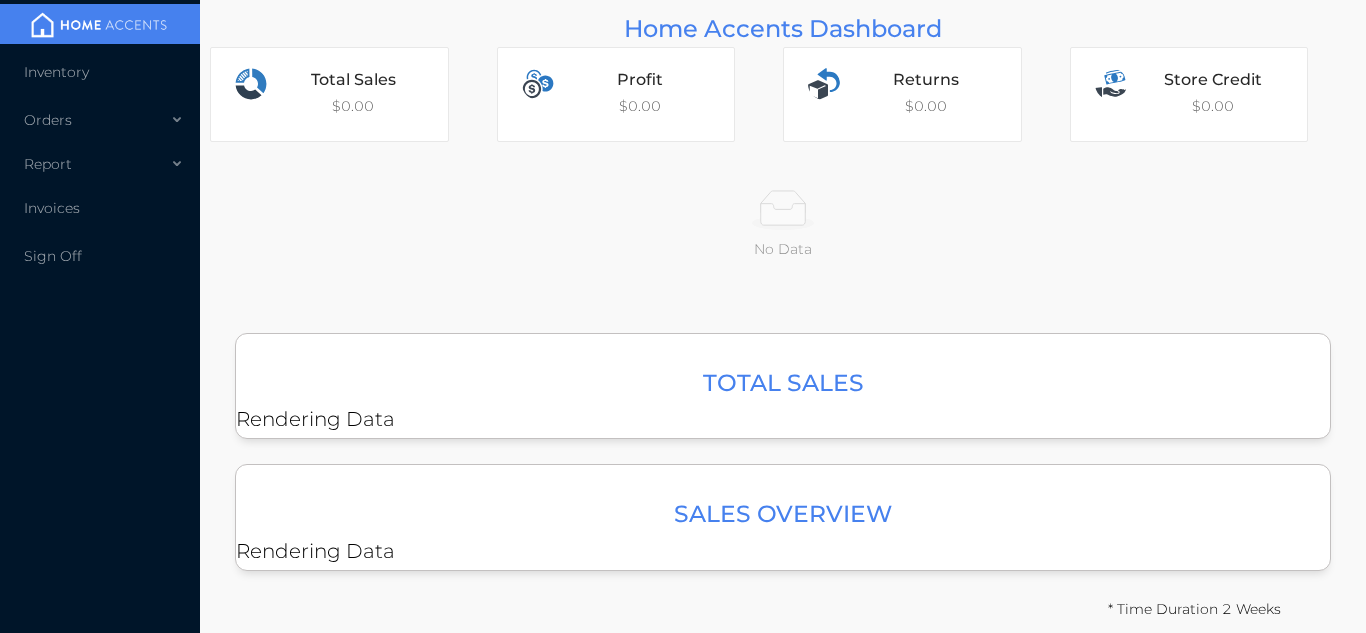 scroll, scrollTop: 0, scrollLeft: 0, axis: both 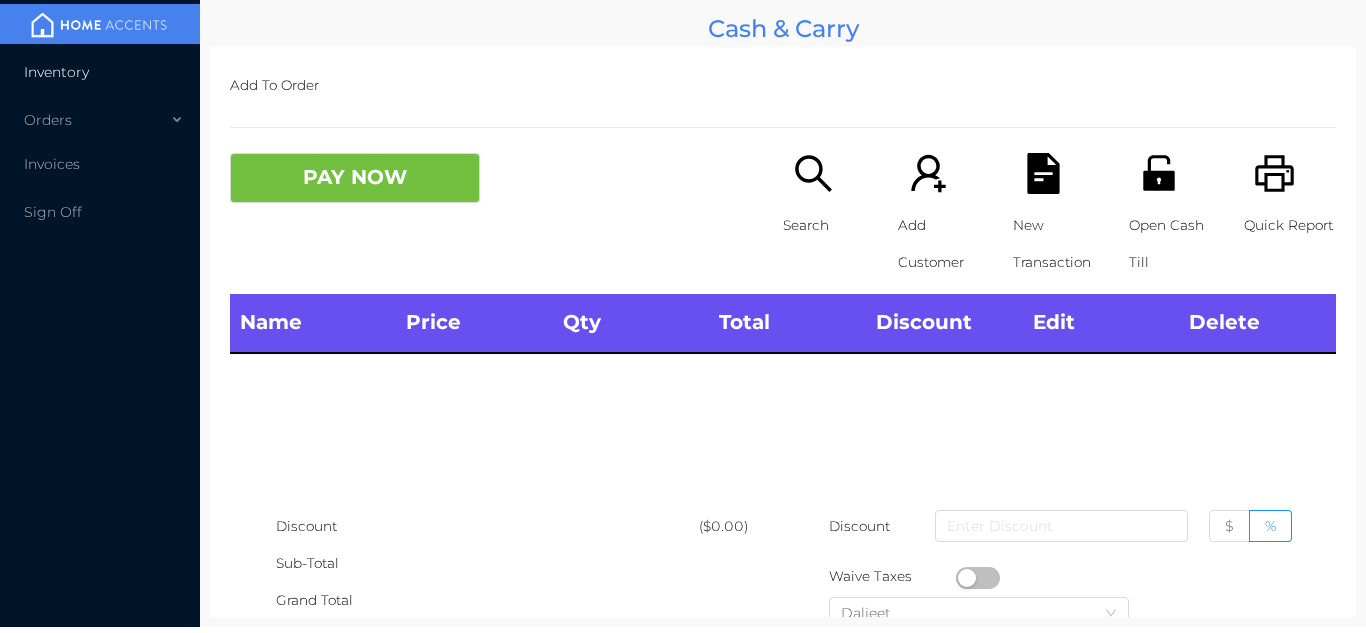 click on "Inventory" at bounding box center (100, 72) 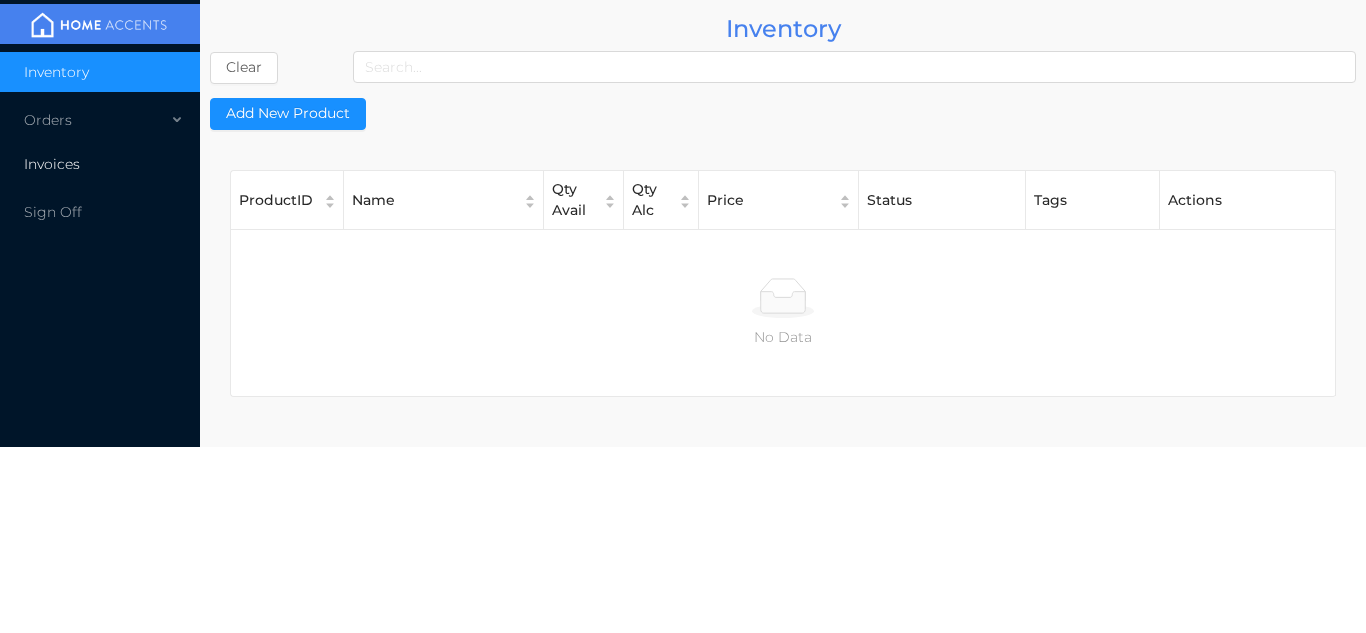 click on "Invoices" at bounding box center [100, 164] 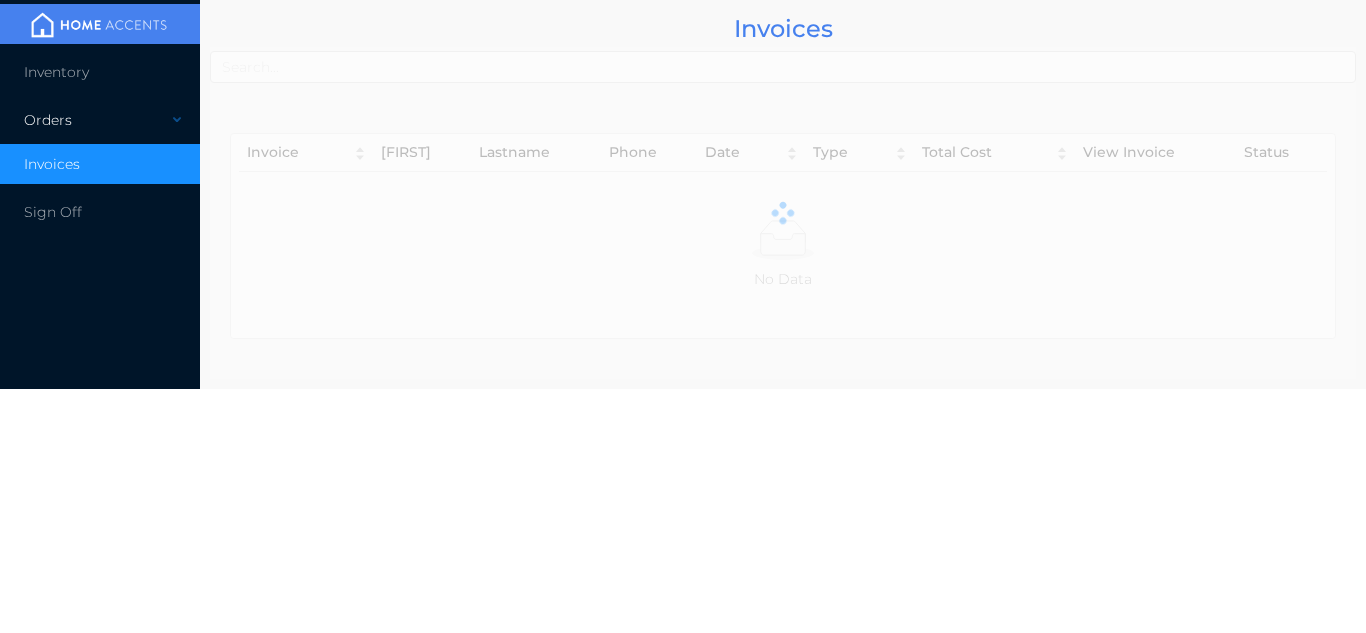 click on "Orders" at bounding box center [100, 120] 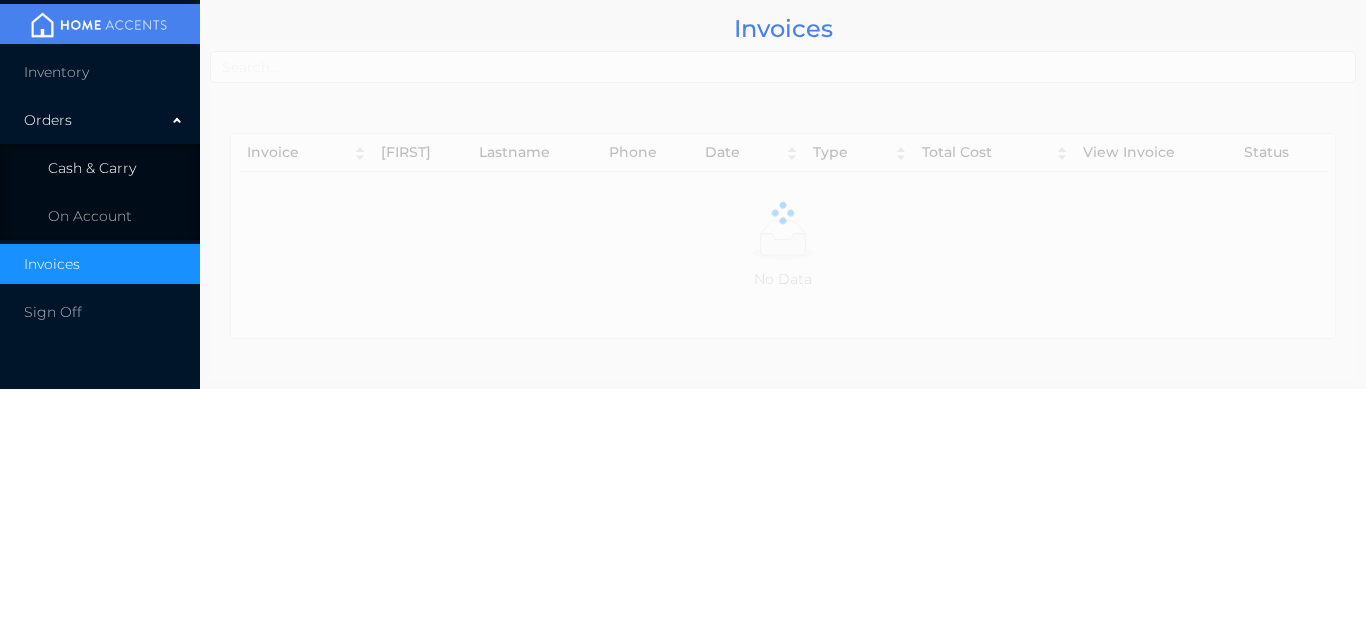 click on "Cash & Carry" at bounding box center (100, 168) 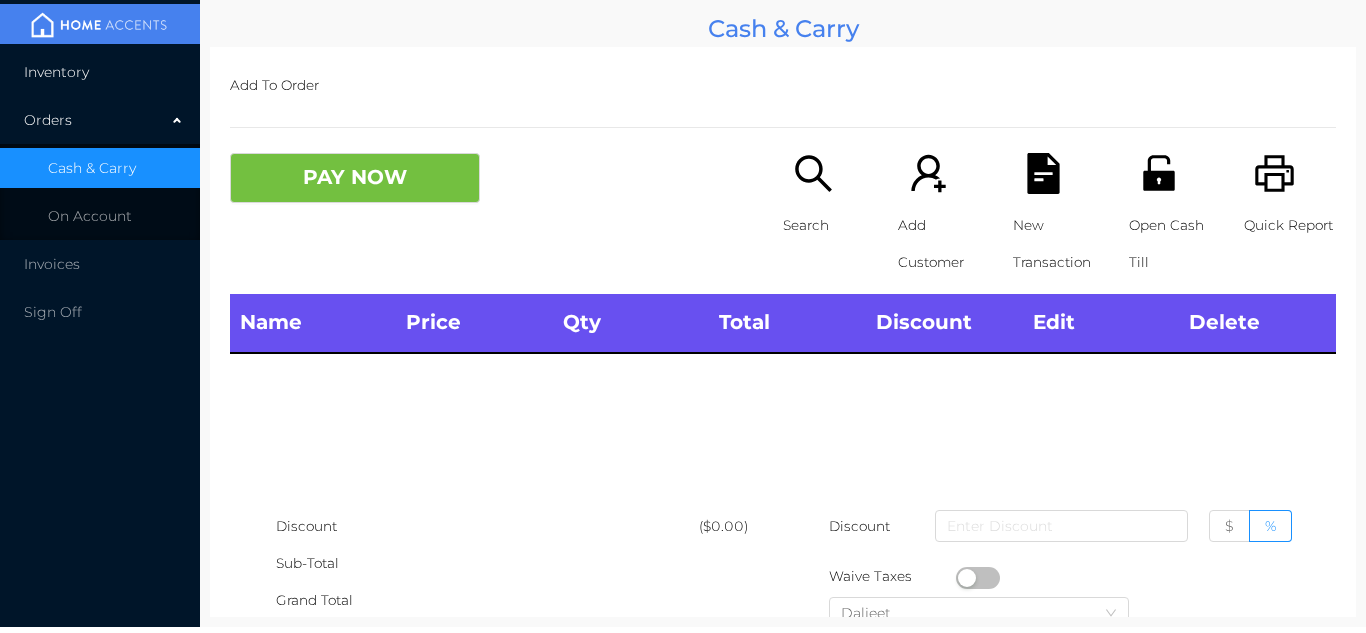 click on "Inventory" at bounding box center (100, 72) 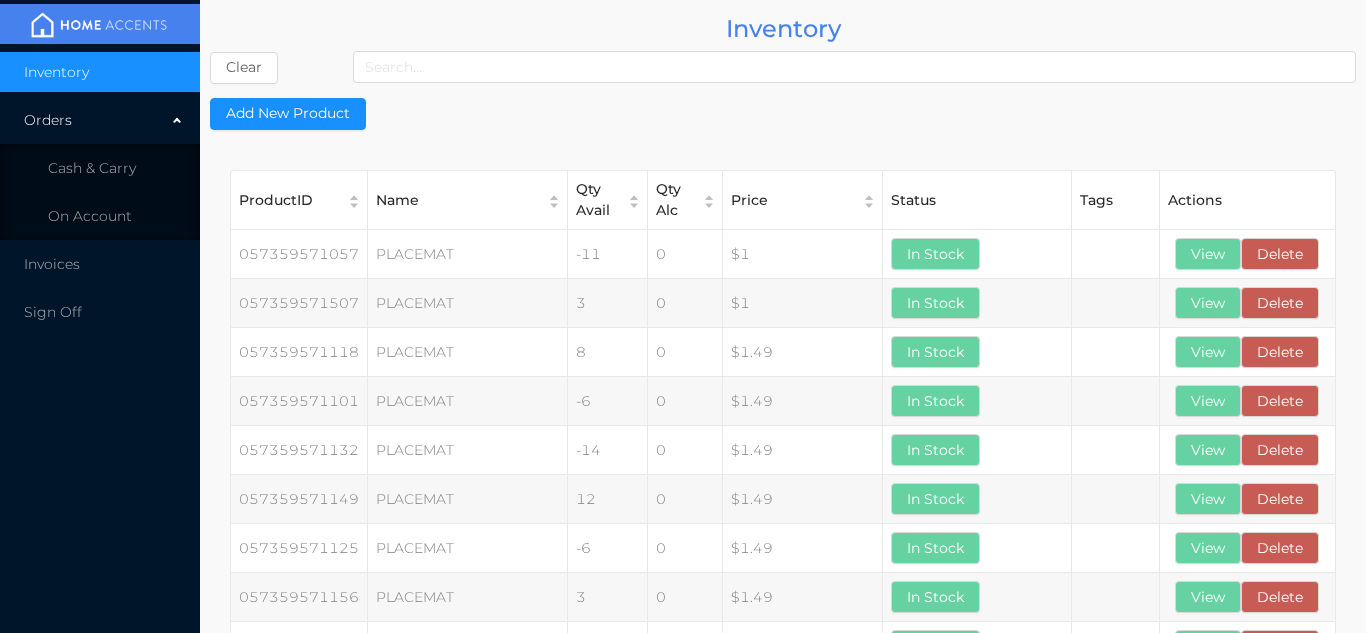 click on "Inventory" at bounding box center [100, 72] 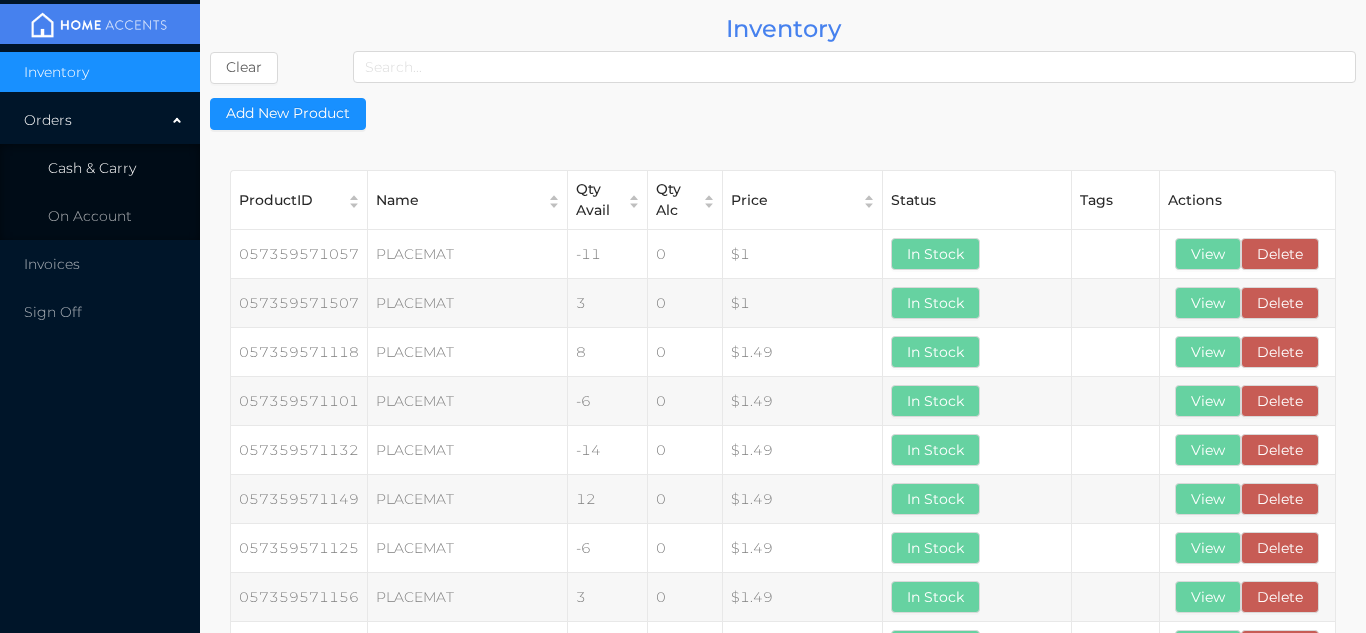 click on "Cash & Carry" at bounding box center [92, 168] 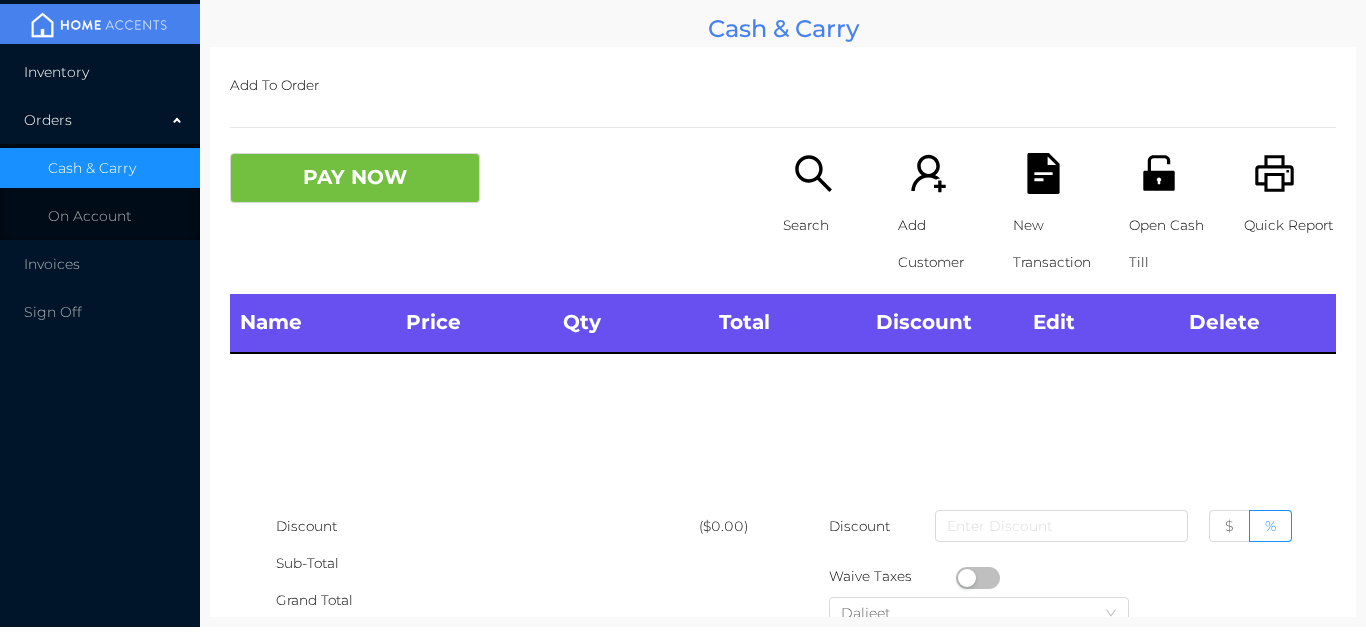 click on "Inventory" at bounding box center [100, 72] 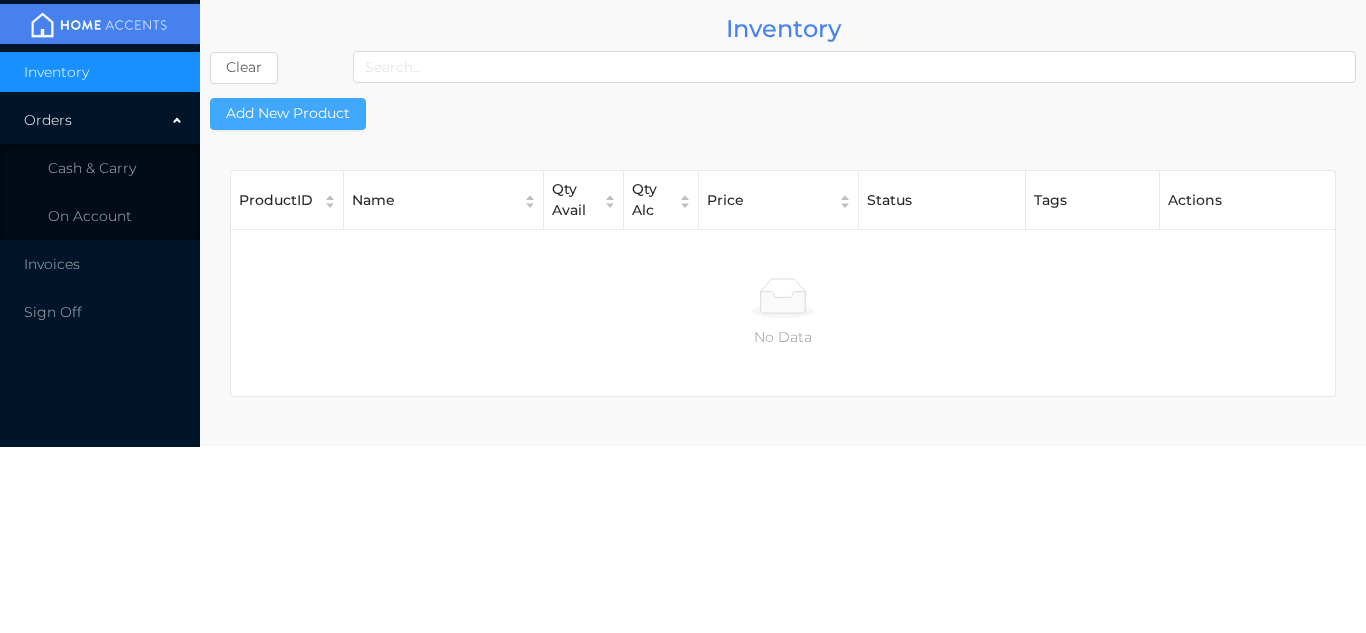 click on "Add New Product" at bounding box center [288, 114] 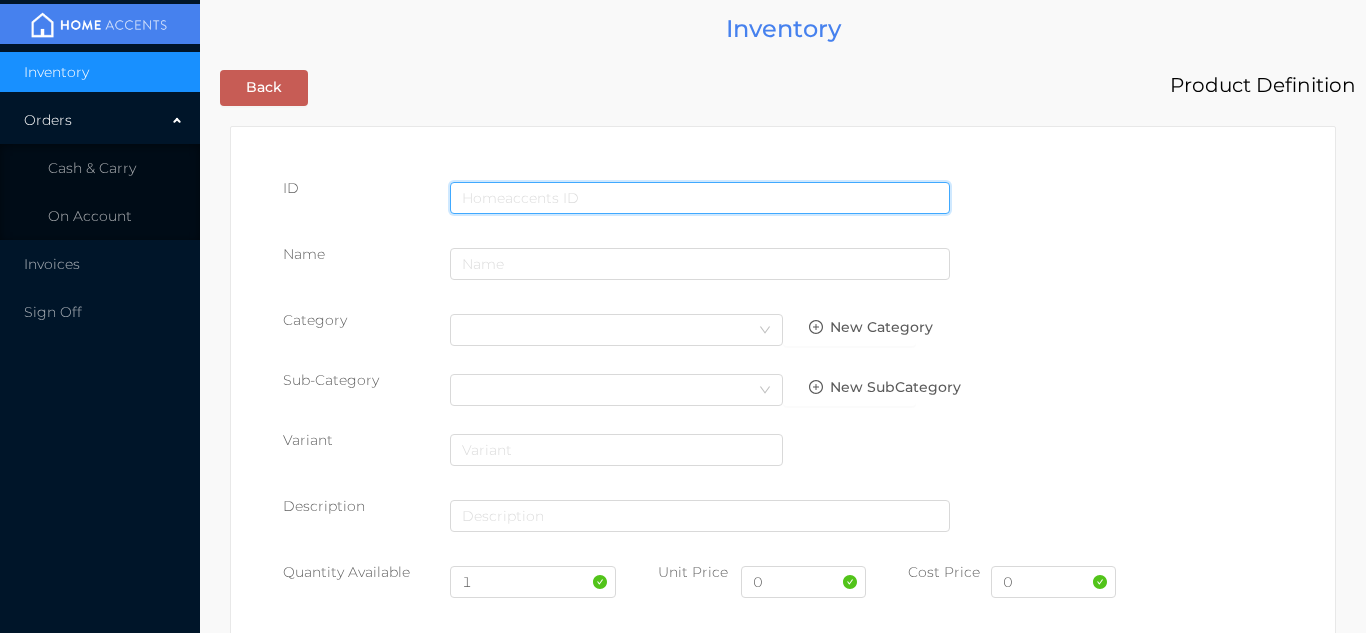 click at bounding box center (700, 198) 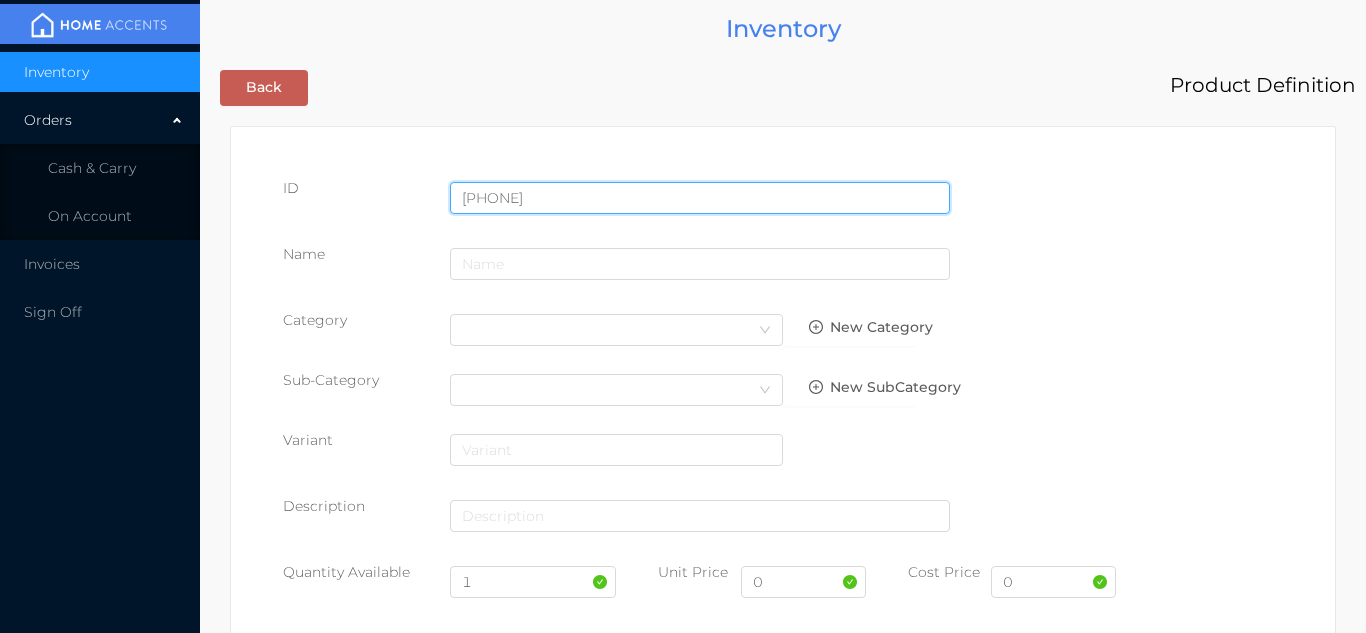 type on "[PHONE]" 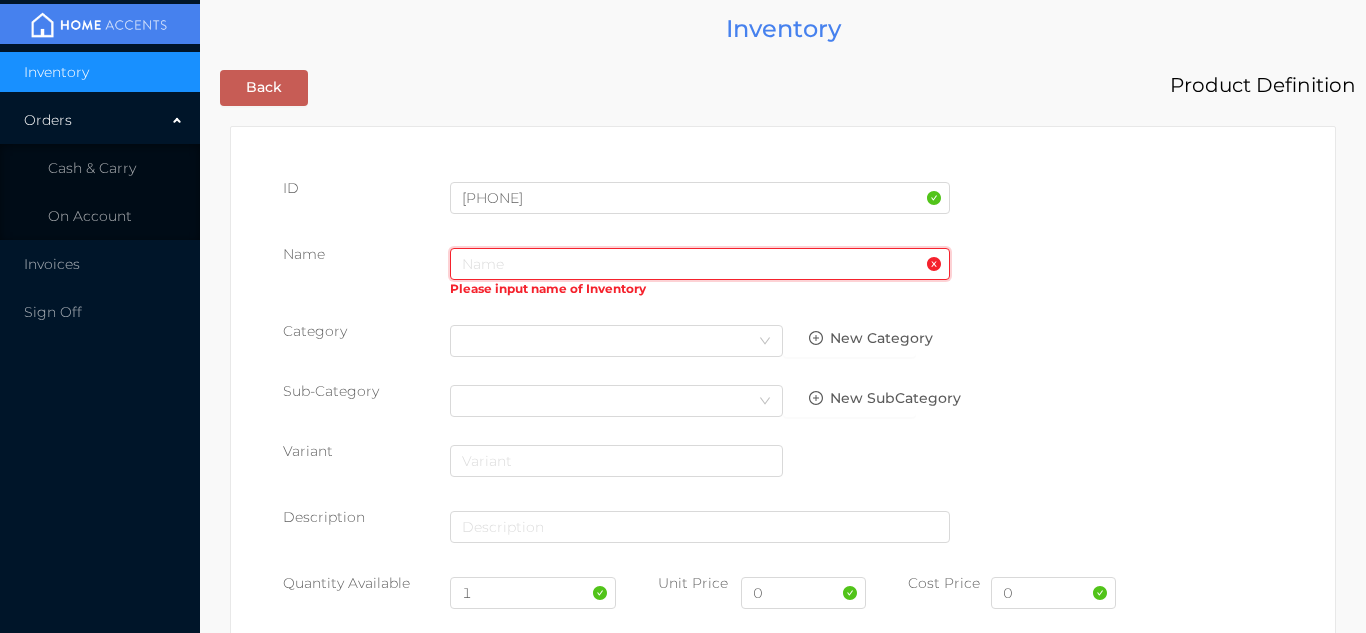 click at bounding box center (700, 264) 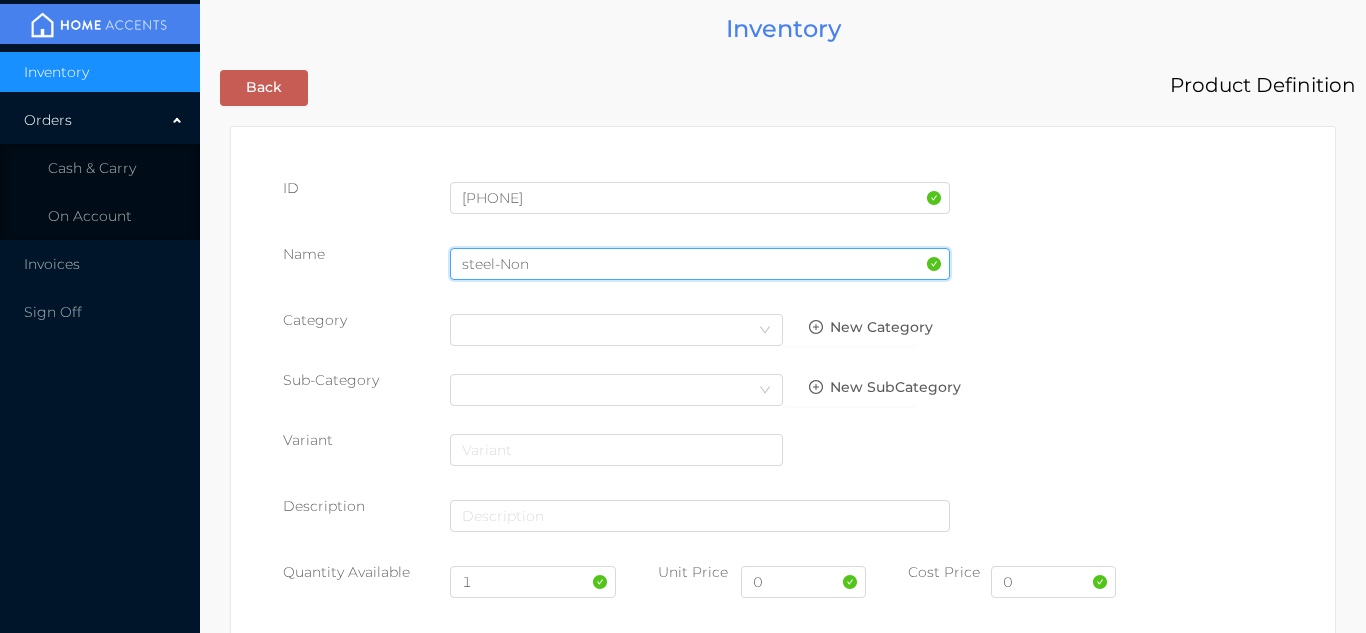 click on "steel-Non" at bounding box center [700, 264] 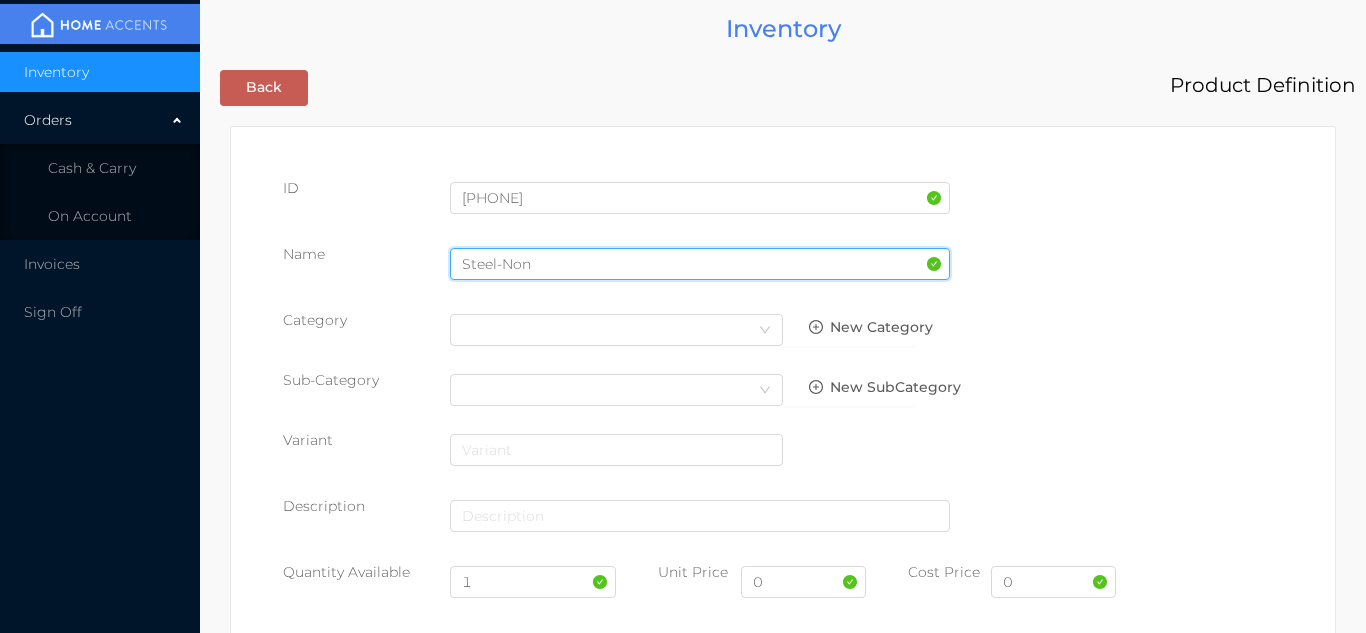 click on "Steel-Non" at bounding box center (700, 264) 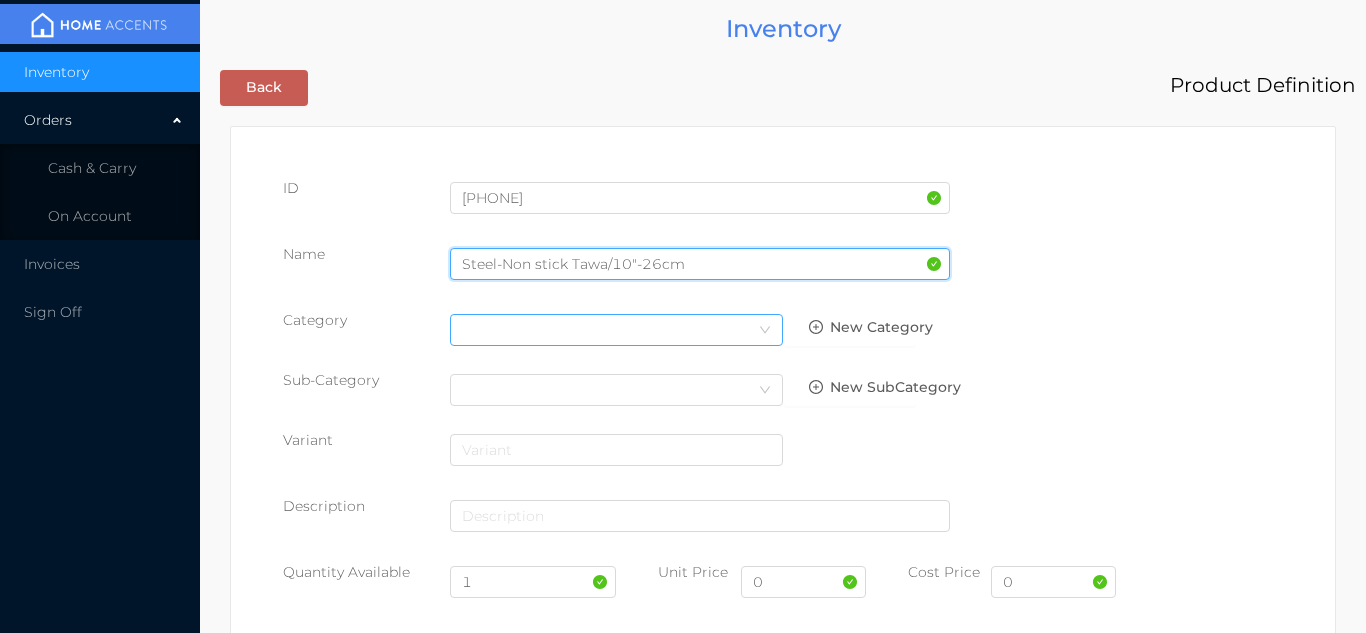 type on "Steel-Non stick Tawa/10"-26cm" 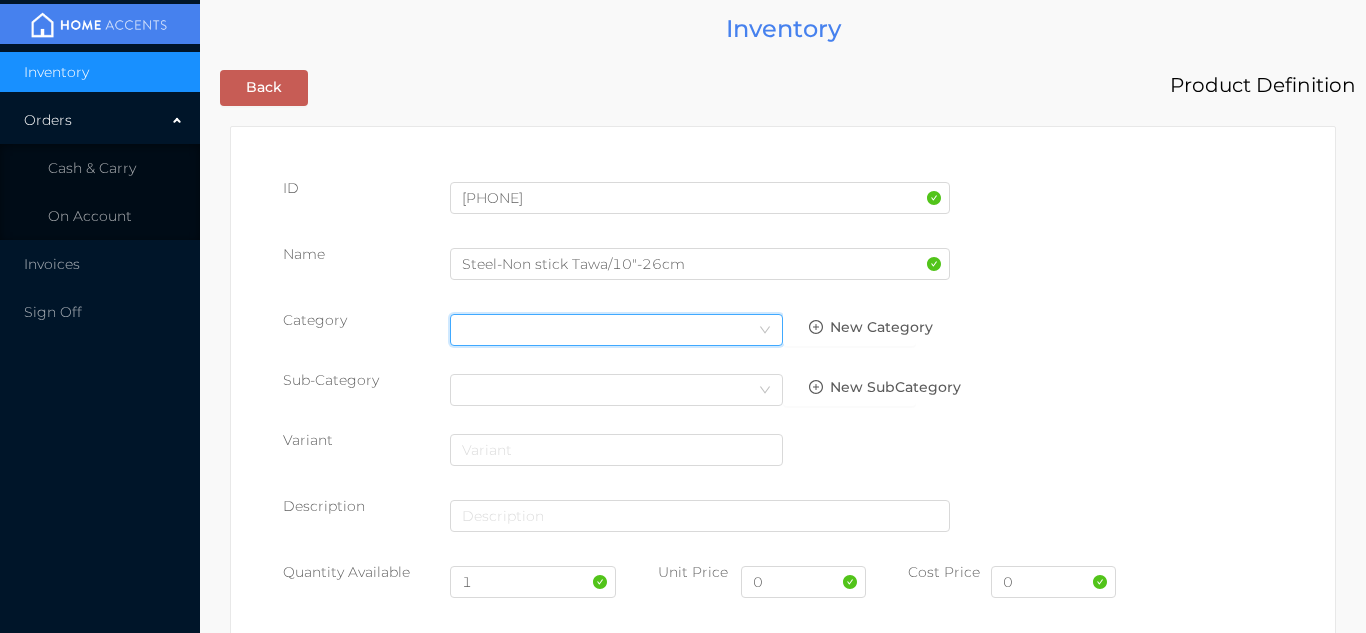click on "Select Category" at bounding box center (616, 330) 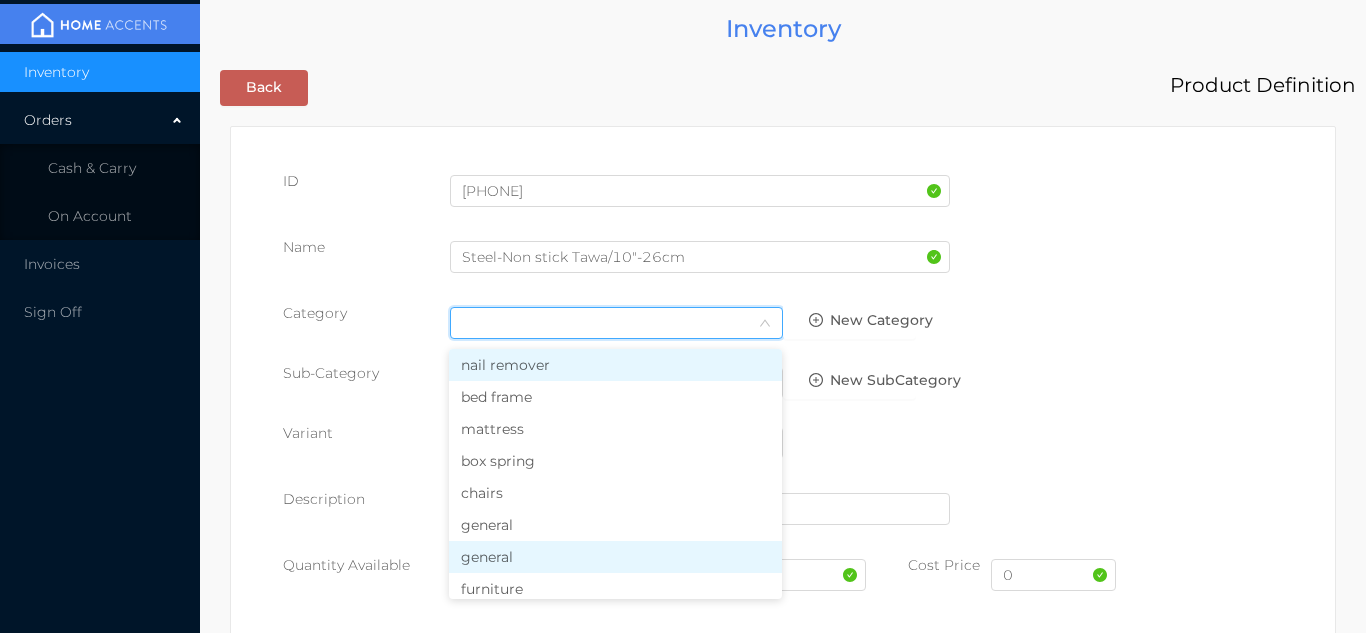 click on "general" at bounding box center (615, 557) 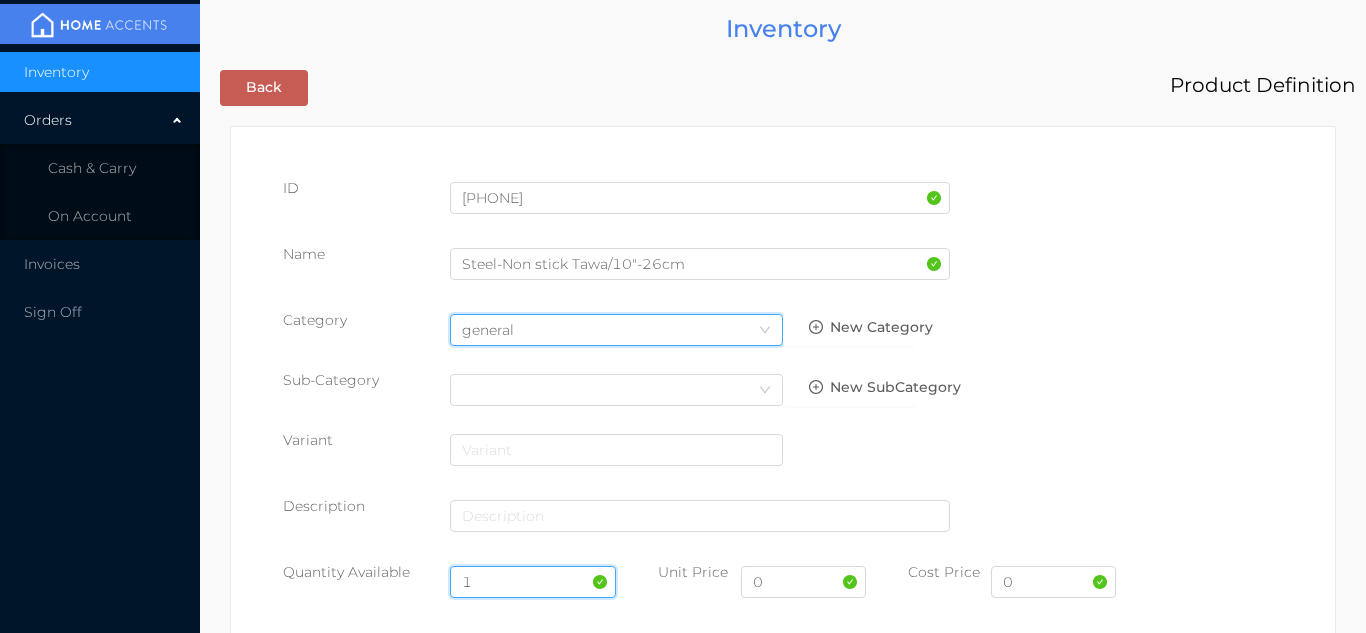 click on "1" at bounding box center (533, 582) 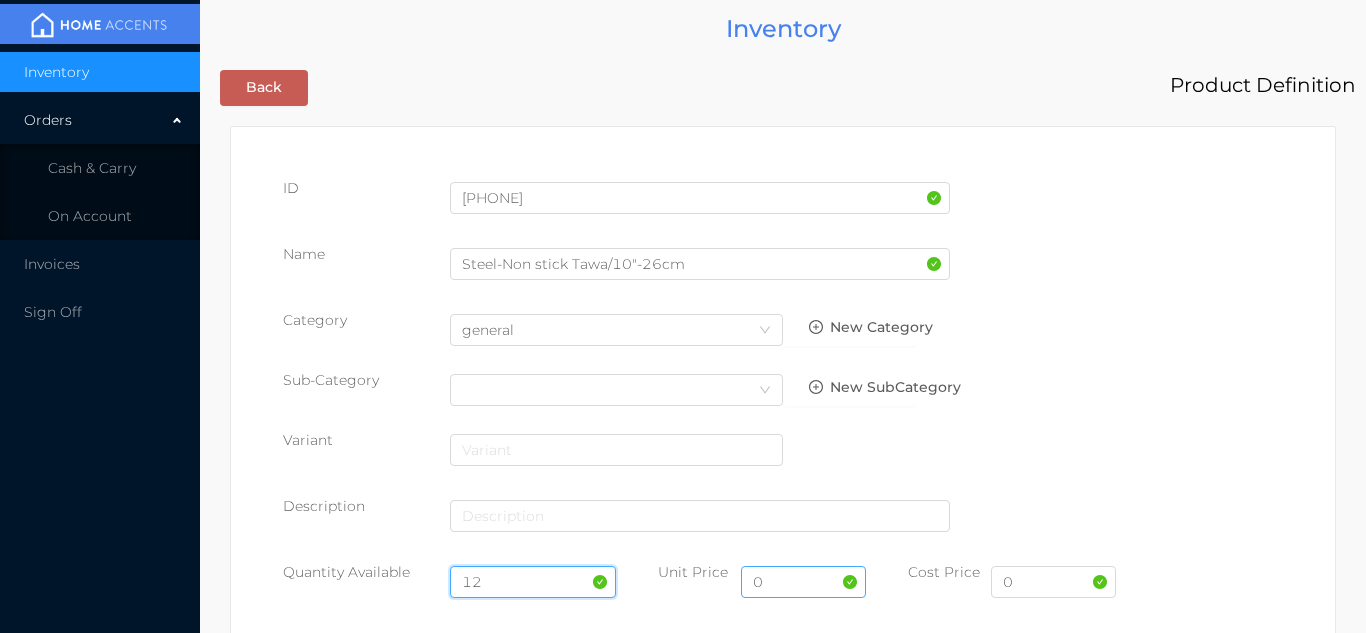 type on "12" 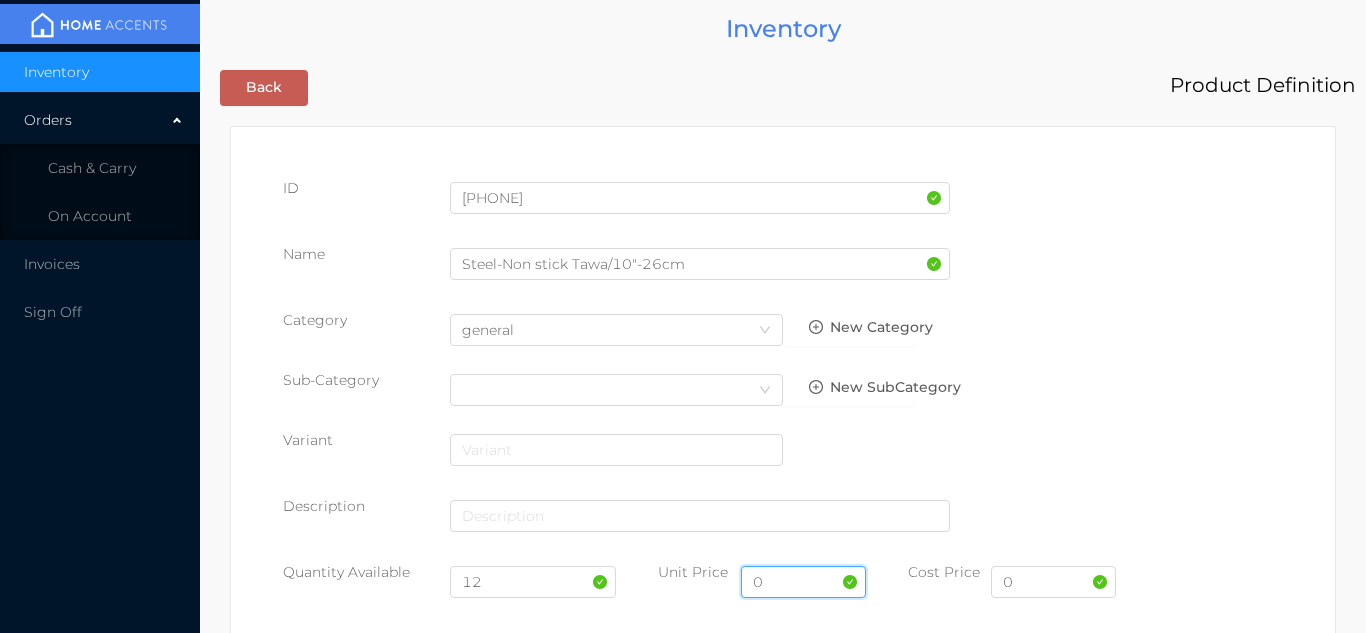 click on "0" at bounding box center [803, 582] 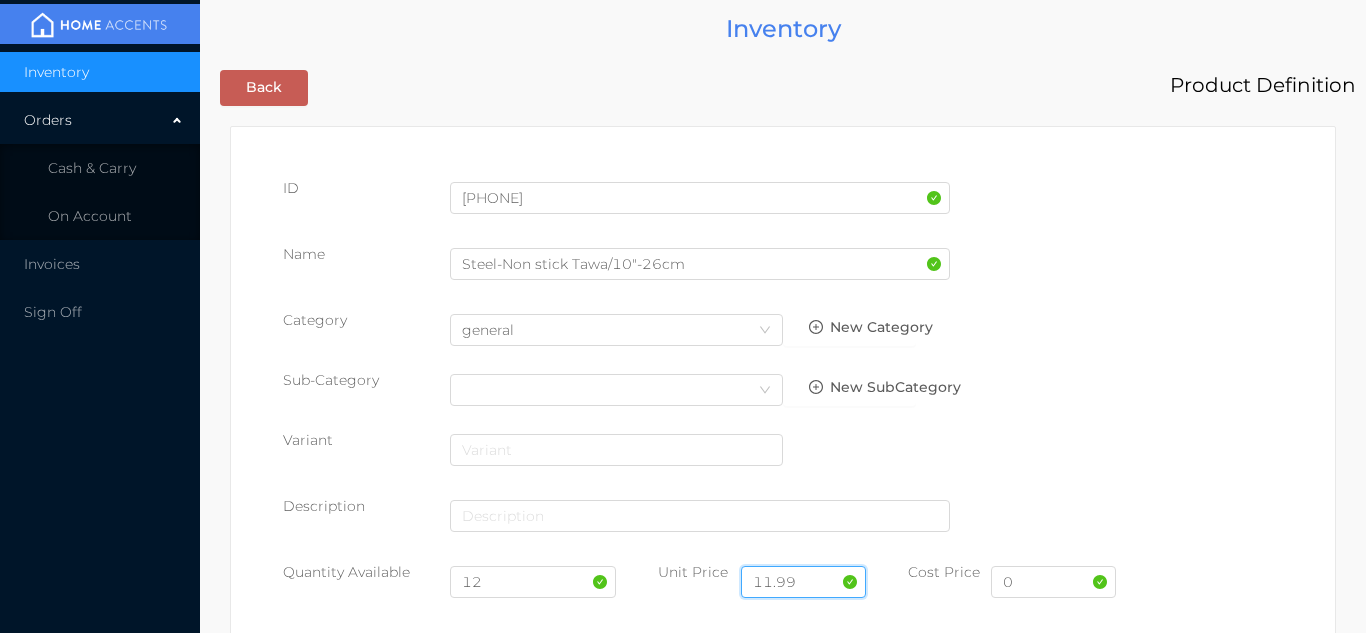 type on "11.99" 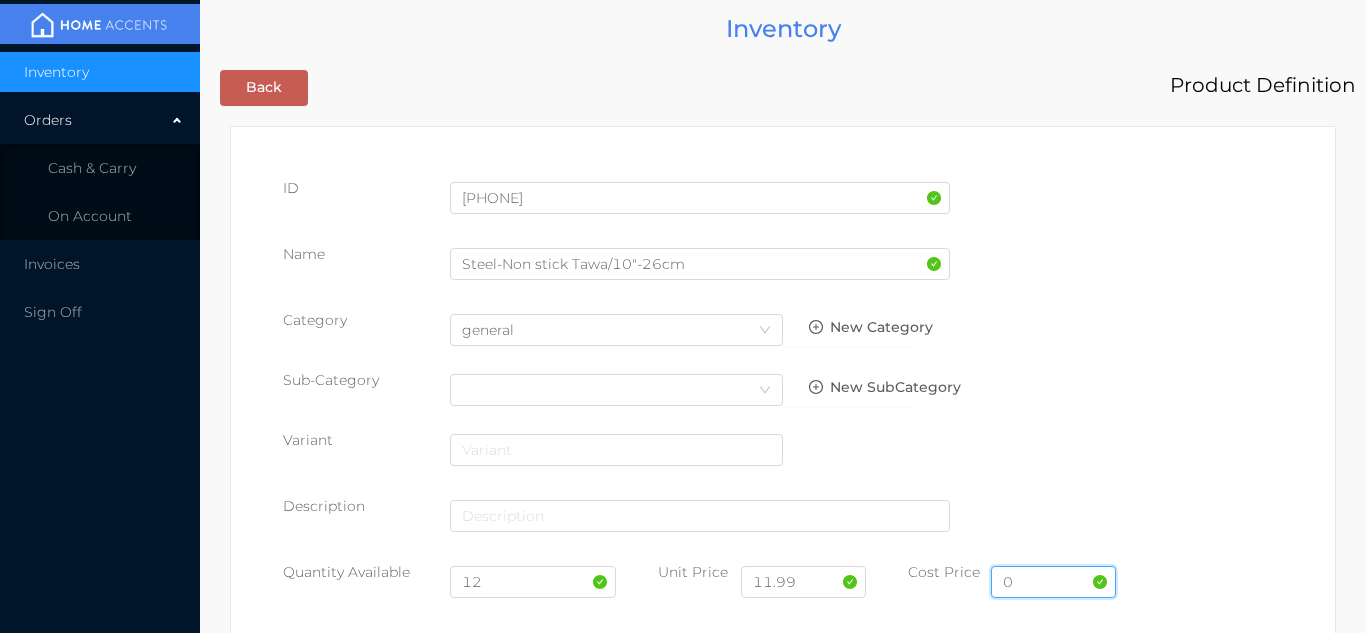 click on "0" at bounding box center [1053, 582] 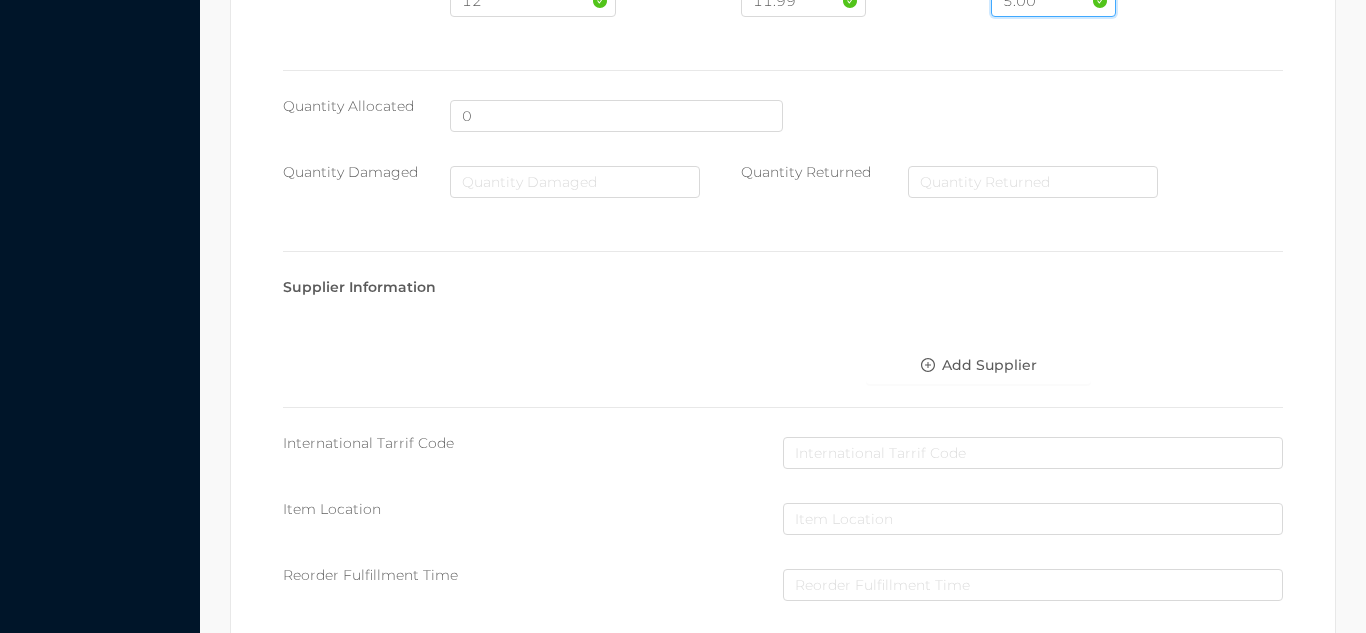scroll, scrollTop: 1028, scrollLeft: 0, axis: vertical 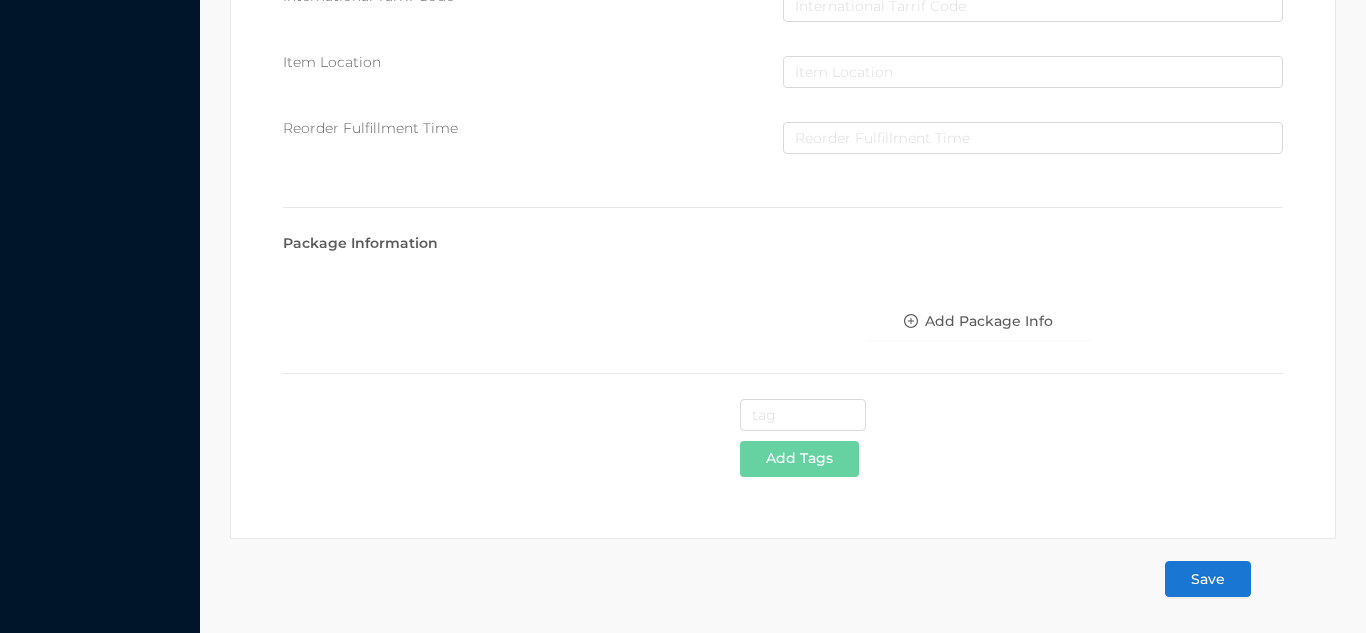 type on "5.00" 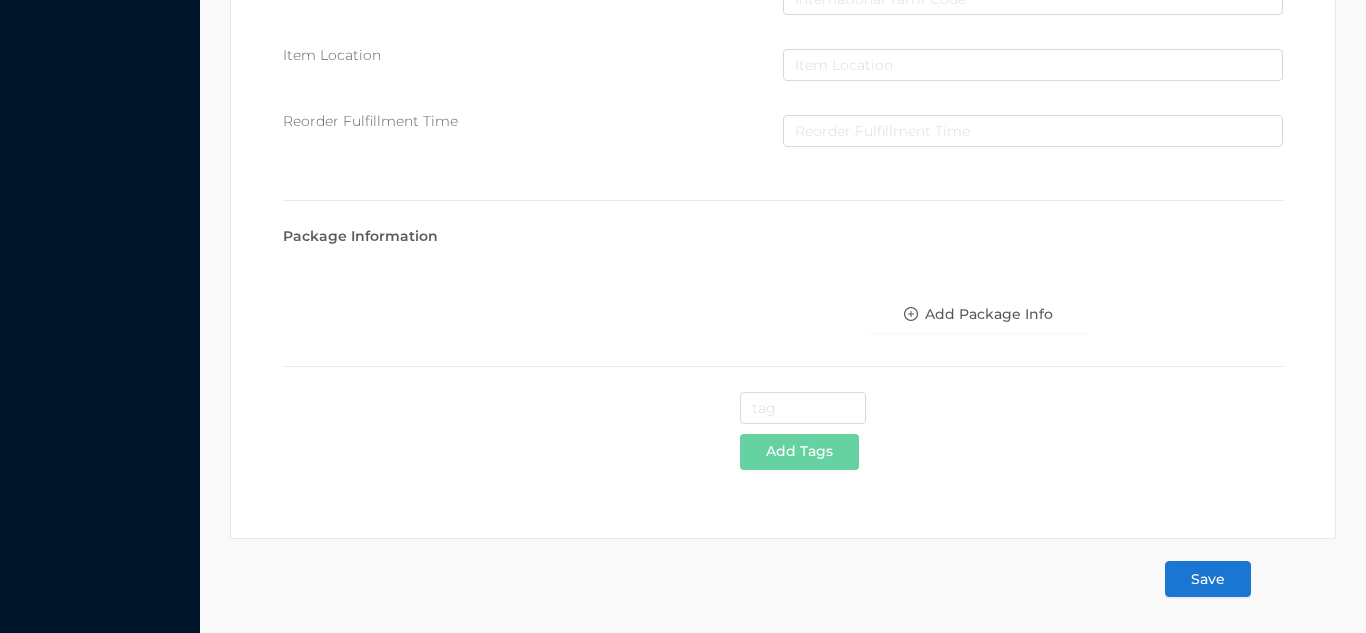 click on "Save" at bounding box center (1208, 579) 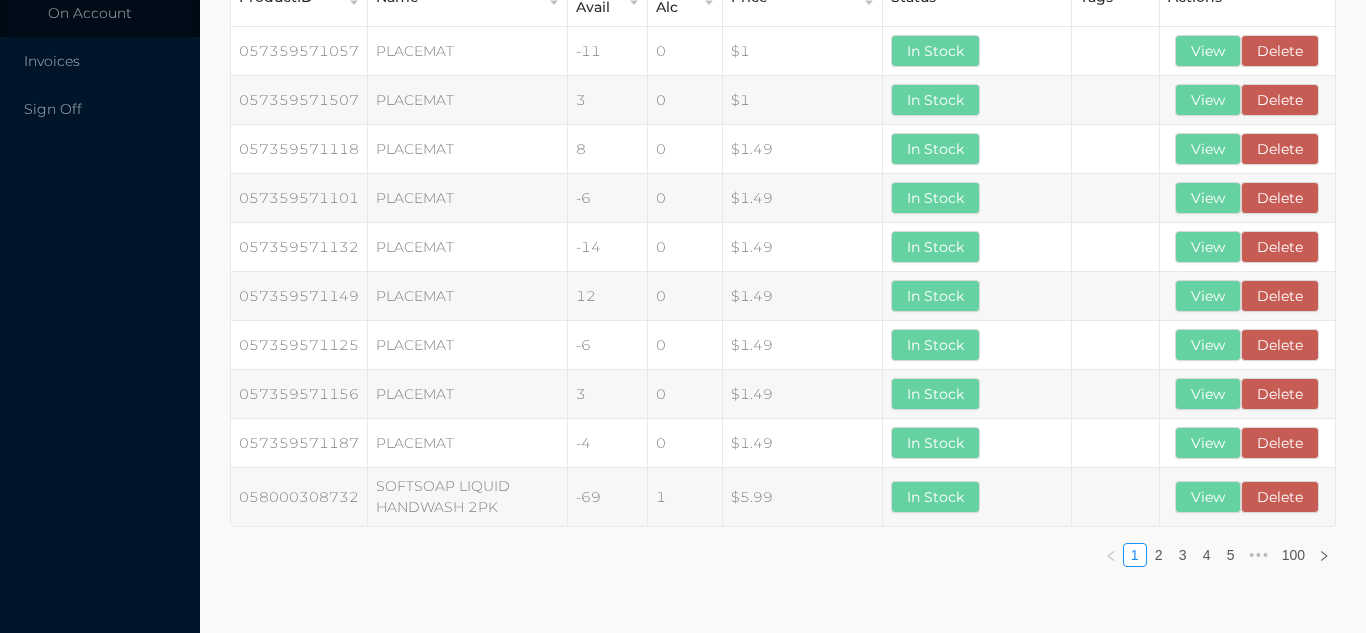 scroll, scrollTop: 0, scrollLeft: 0, axis: both 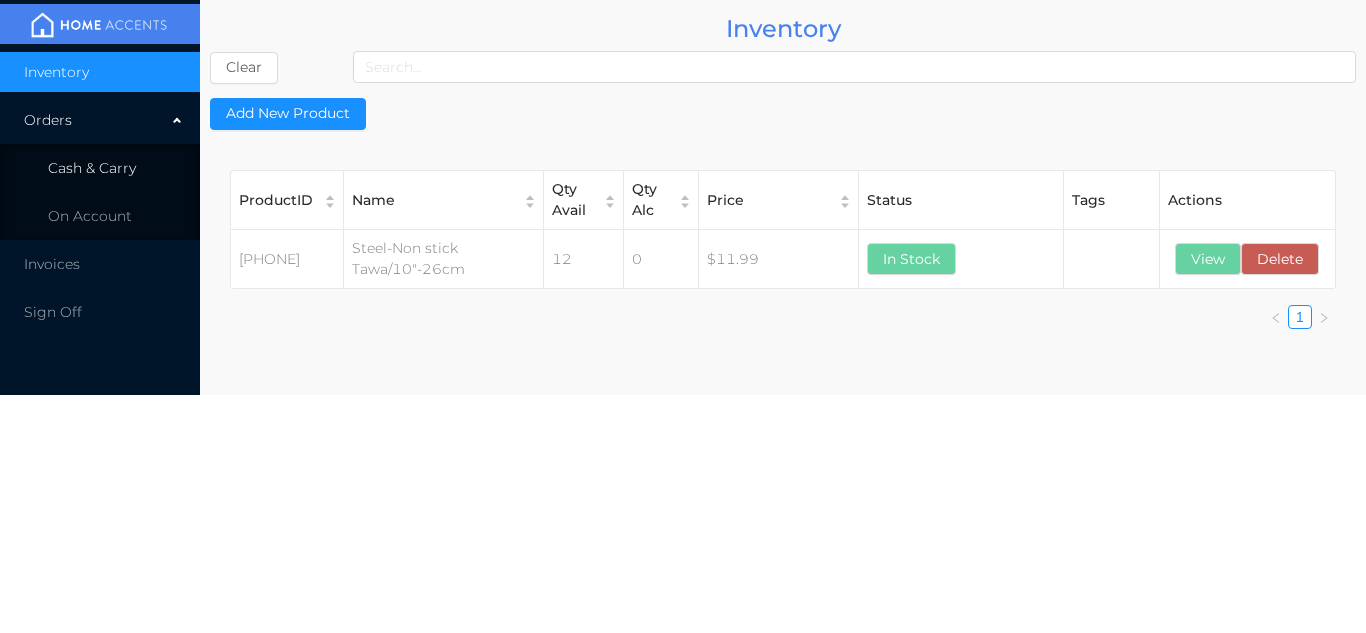 click on "Cash & Carry" at bounding box center [100, 168] 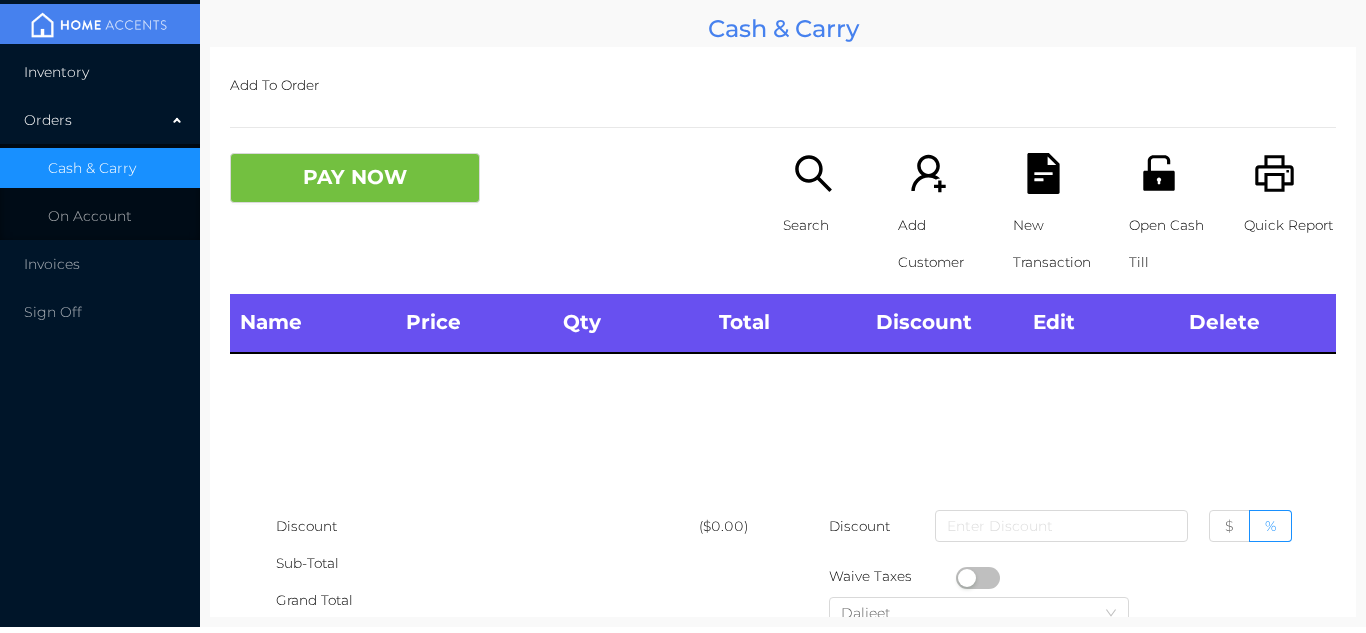 click on "Inventory" at bounding box center [100, 72] 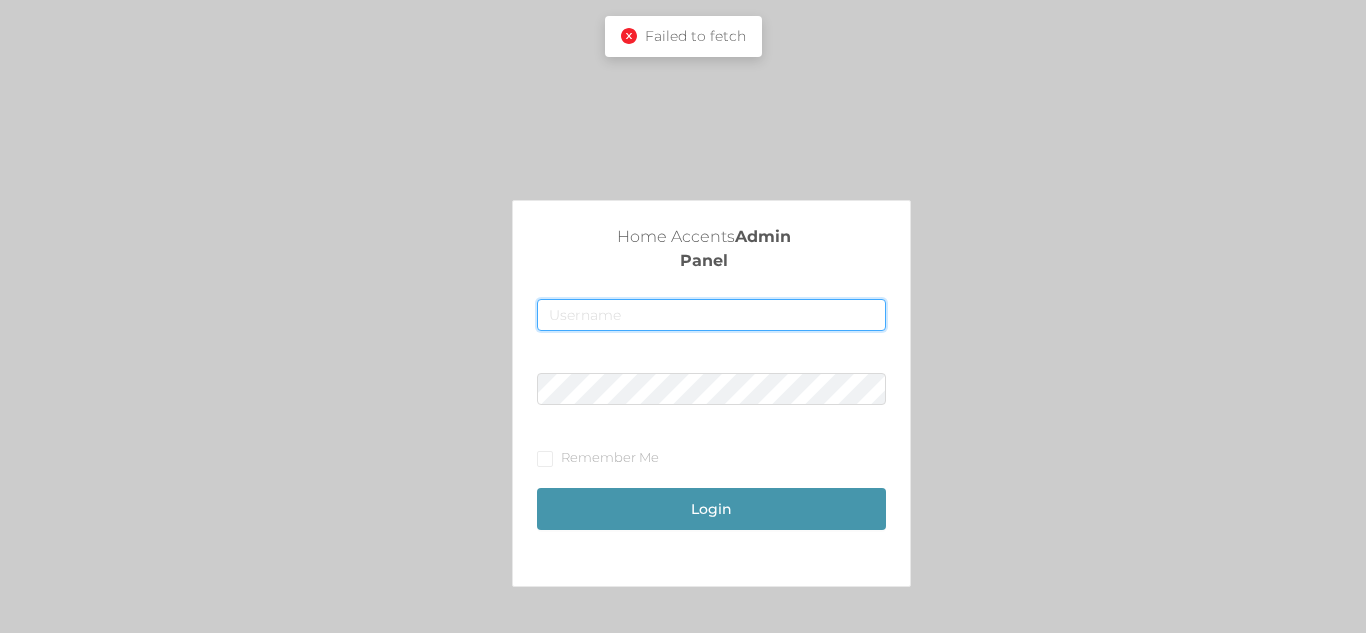 type on "[EMAIL]" 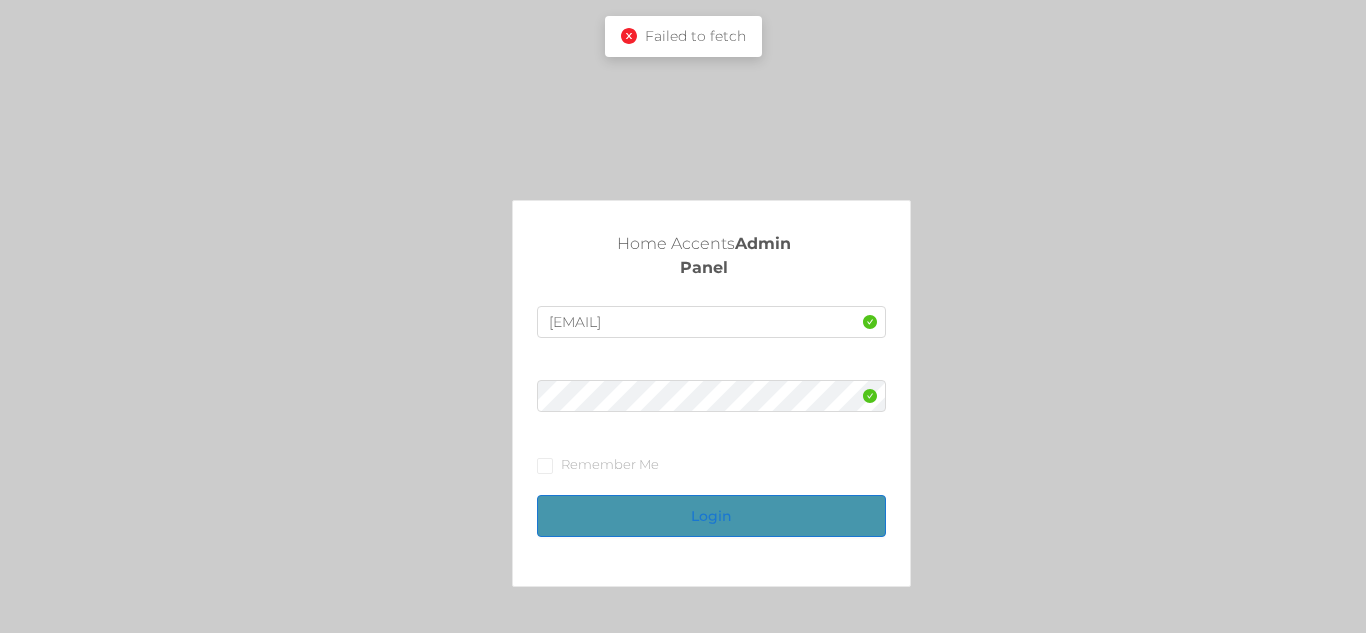 click on "Login" at bounding box center [711, 516] 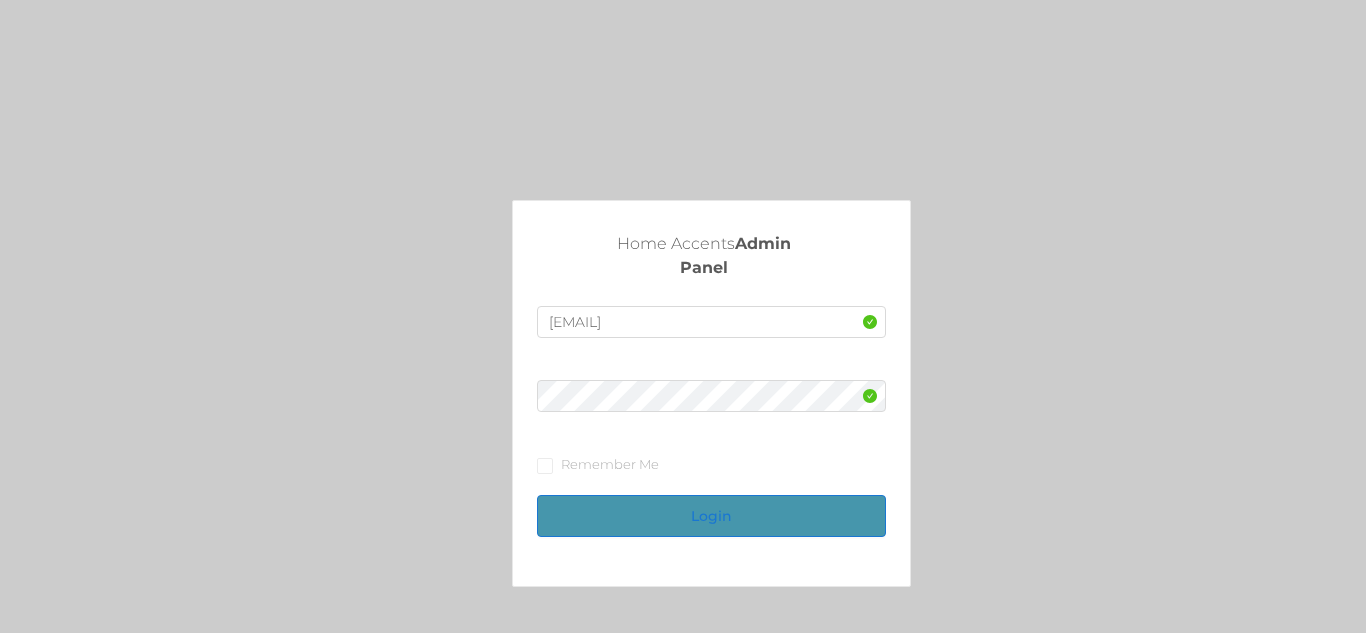 click on "Login" at bounding box center (711, 516) 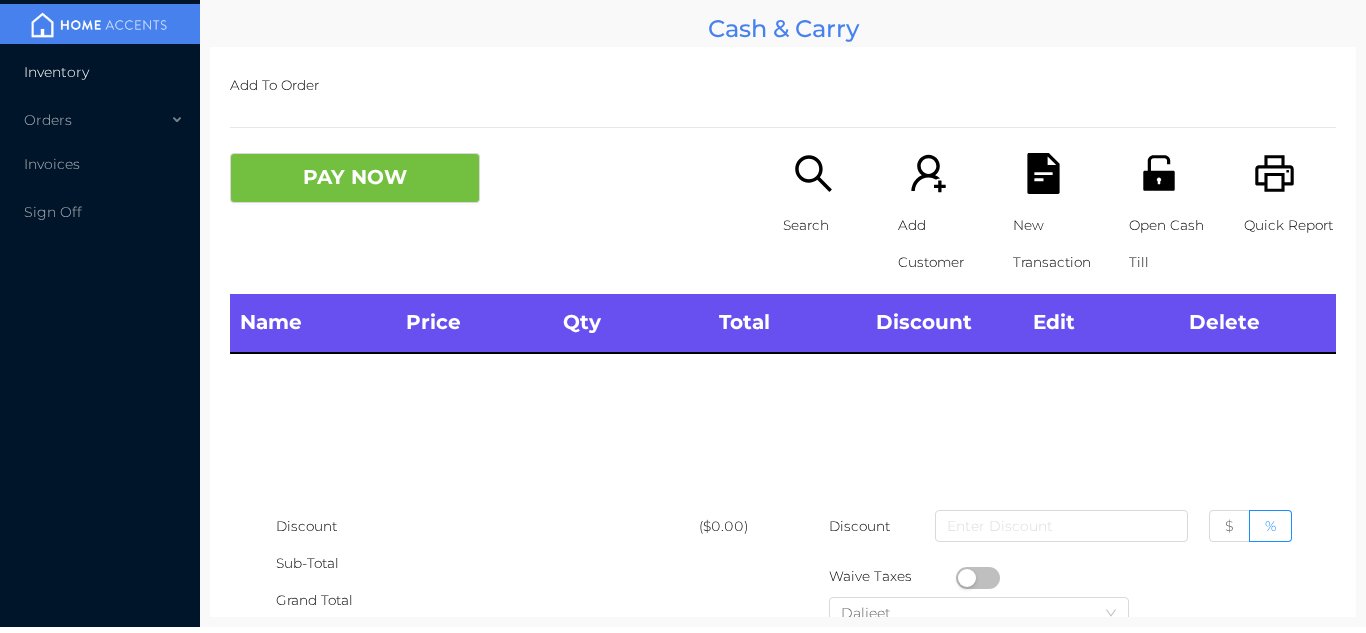 click on "Inventory" at bounding box center (100, 72) 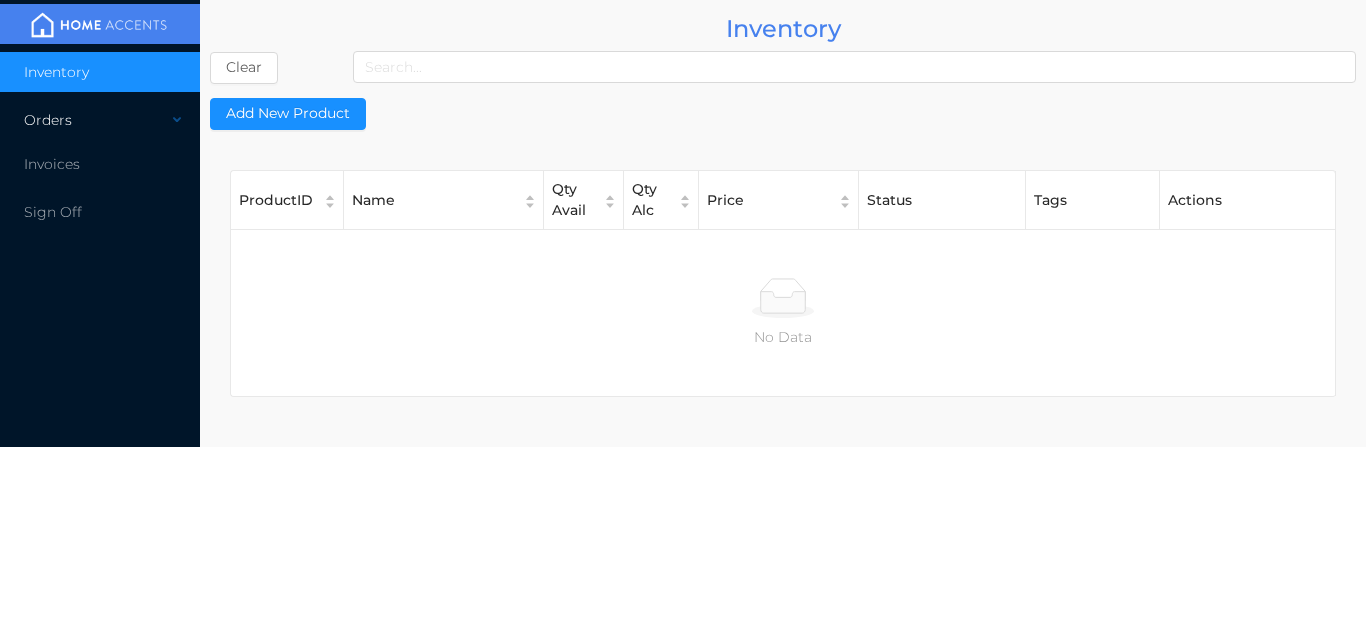 click on "Orders" at bounding box center [100, 120] 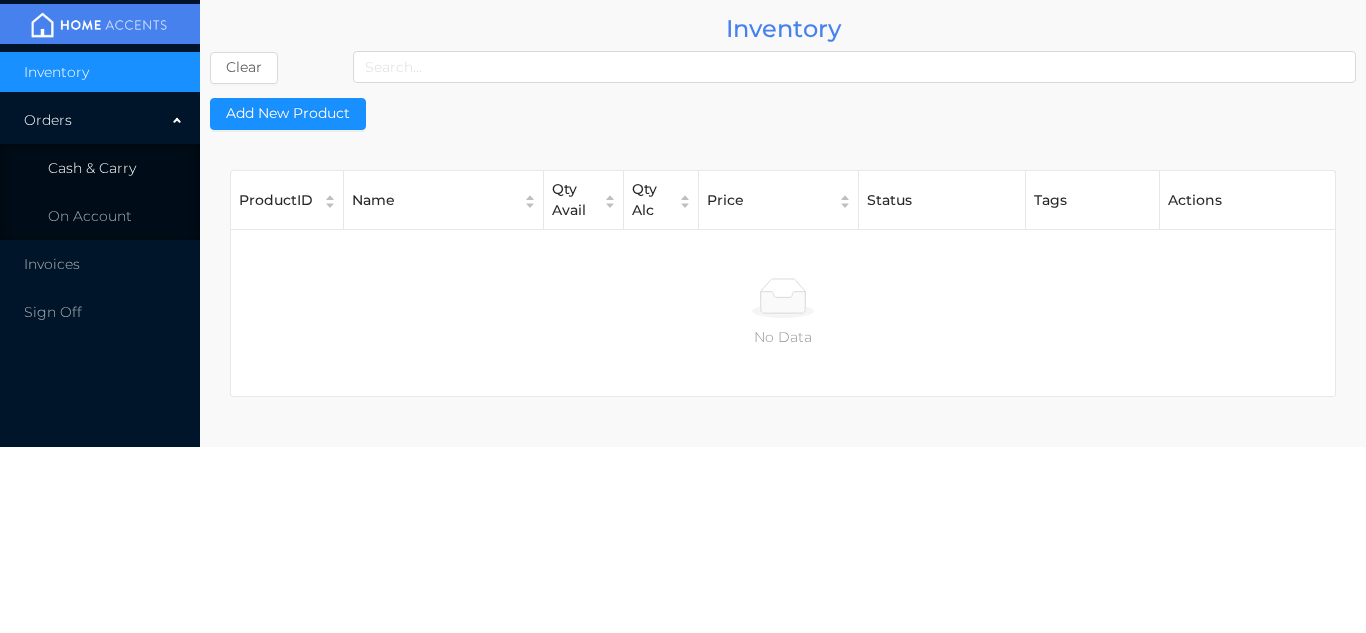 click on "Cash & Carry" at bounding box center (100, 168) 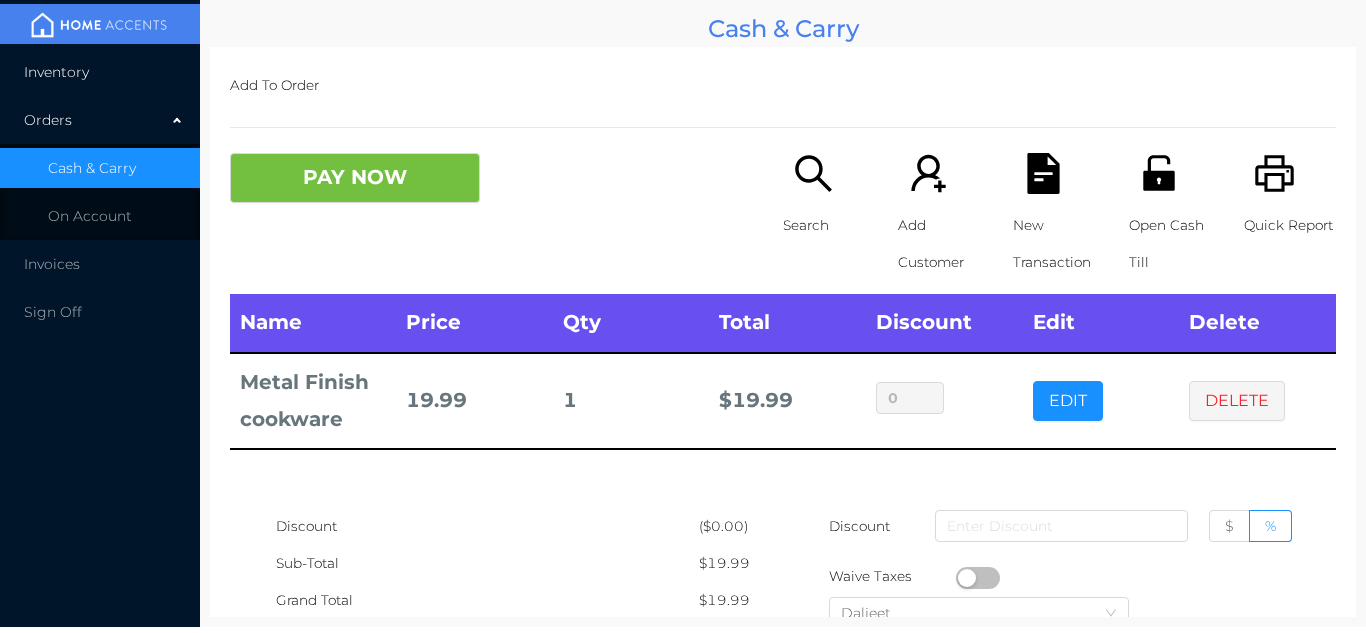 click on "Inventory" at bounding box center (100, 72) 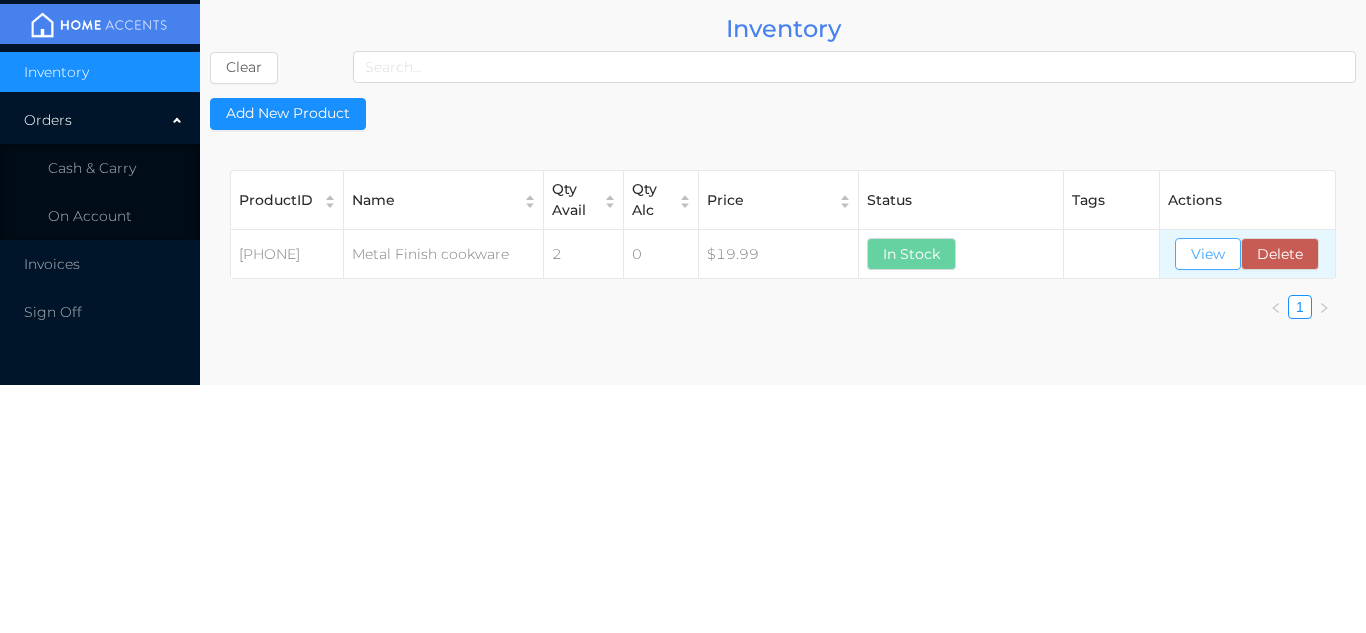 click on "View" at bounding box center [1208, 254] 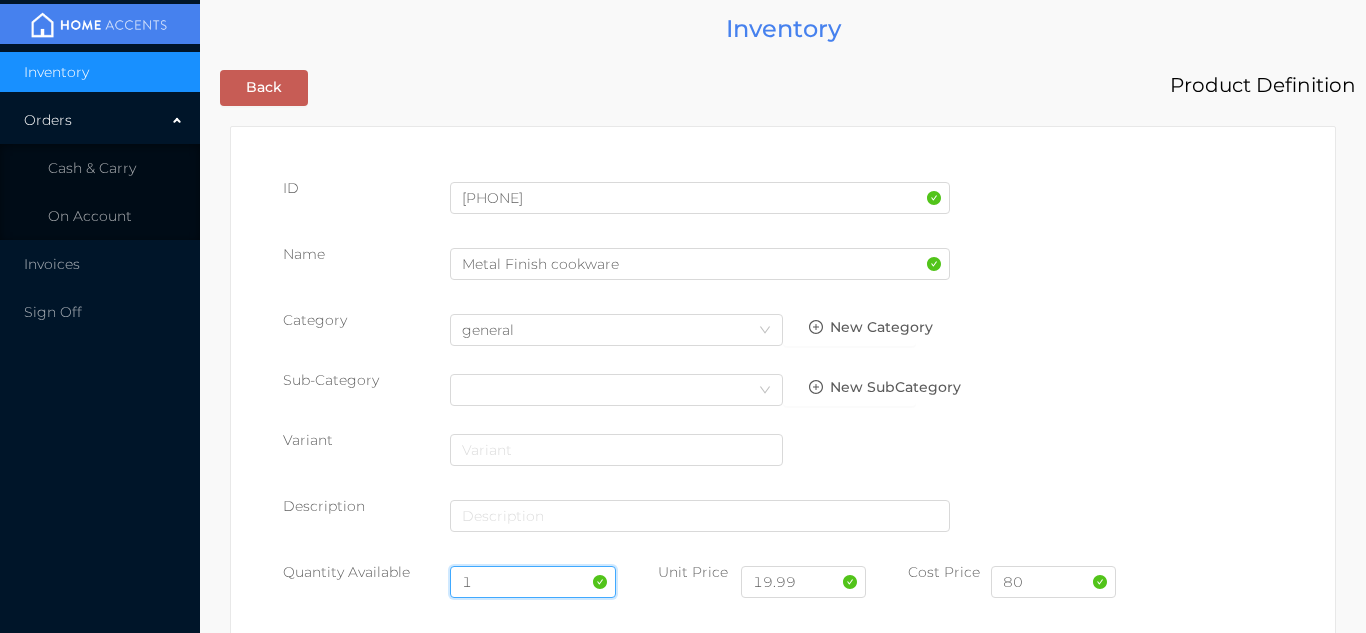 click on "1" at bounding box center (533, 582) 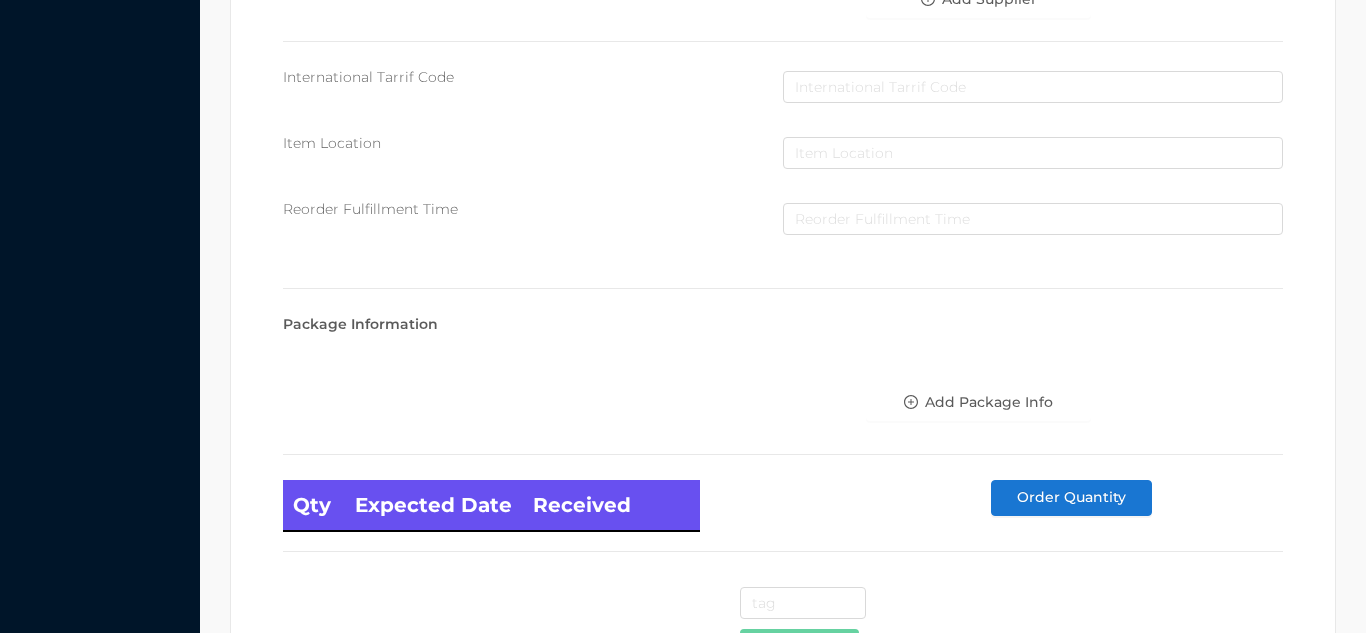 scroll, scrollTop: 1135, scrollLeft: 0, axis: vertical 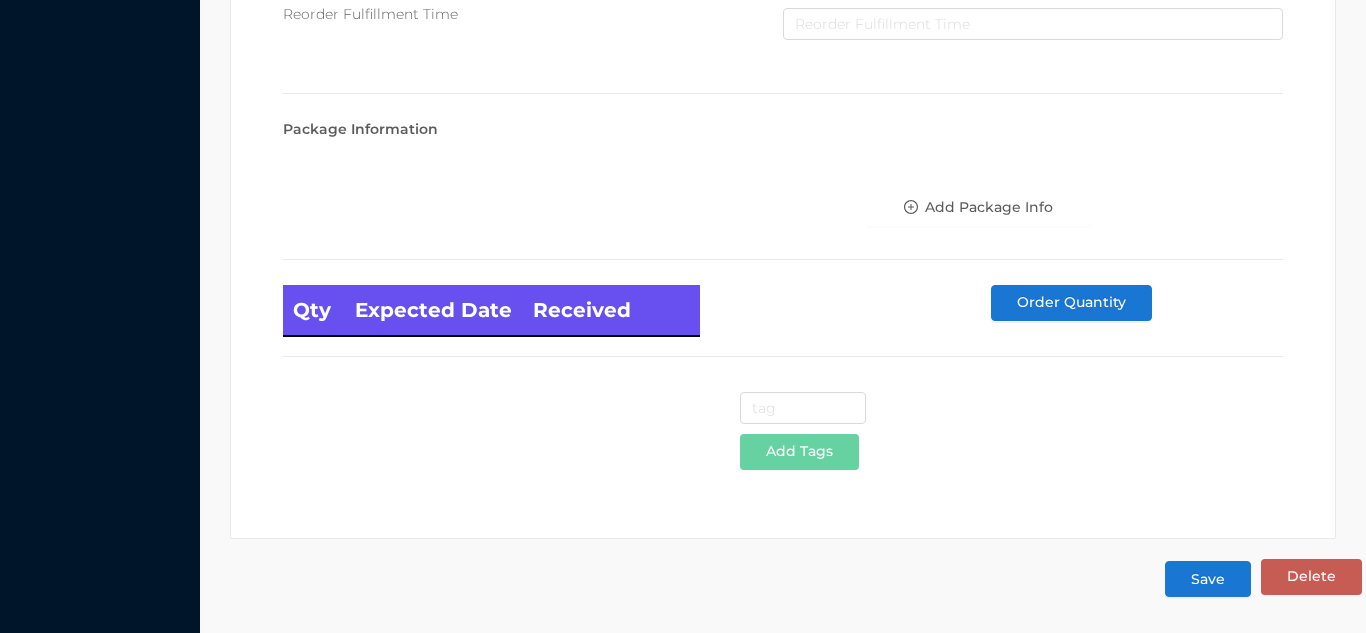 type on "3" 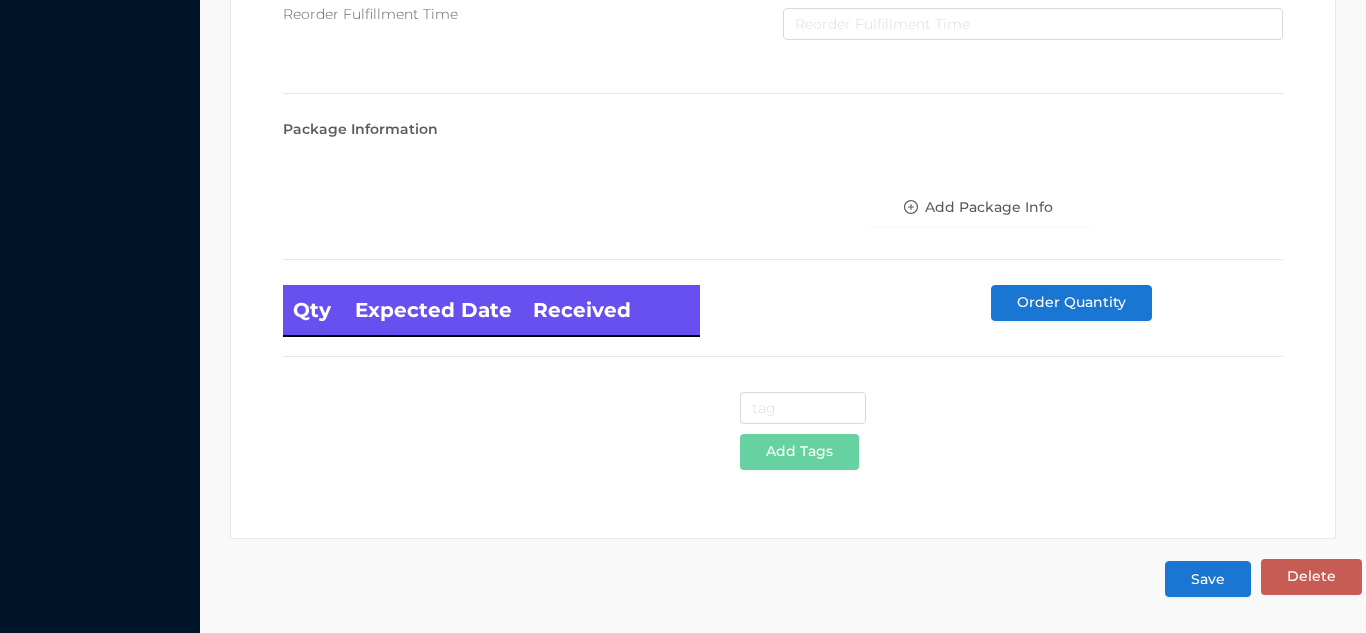 click on "Save" at bounding box center (1208, 579) 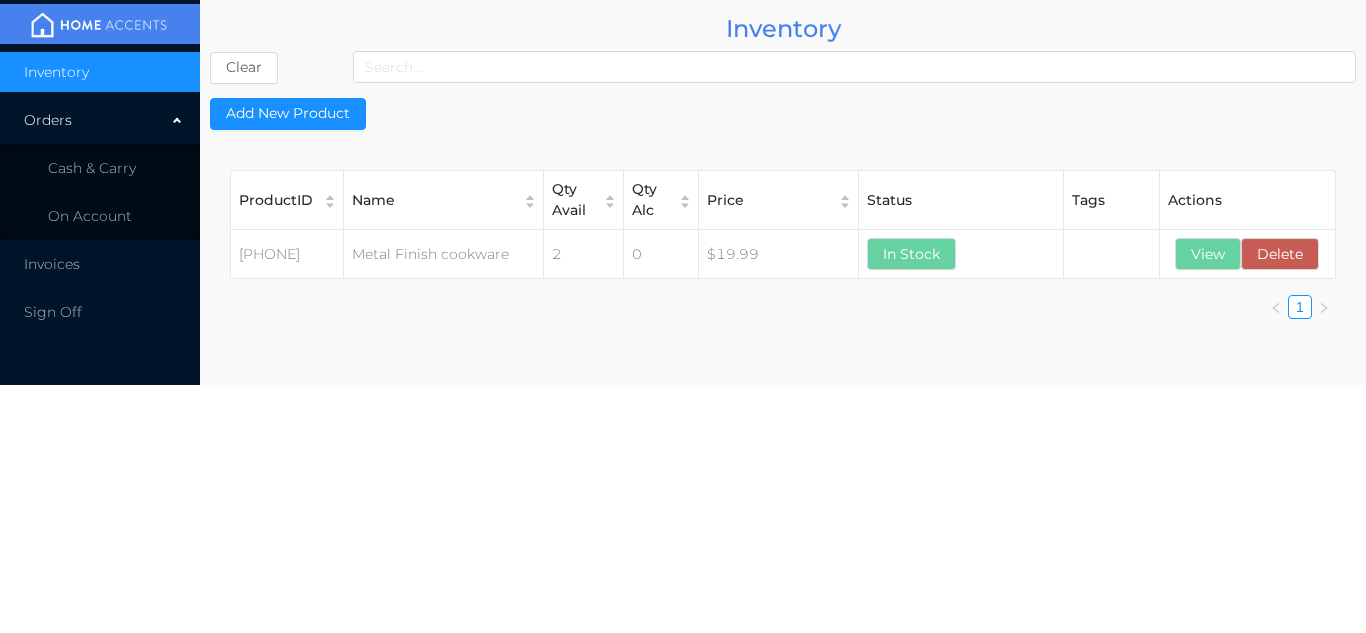 scroll, scrollTop: 0, scrollLeft: 0, axis: both 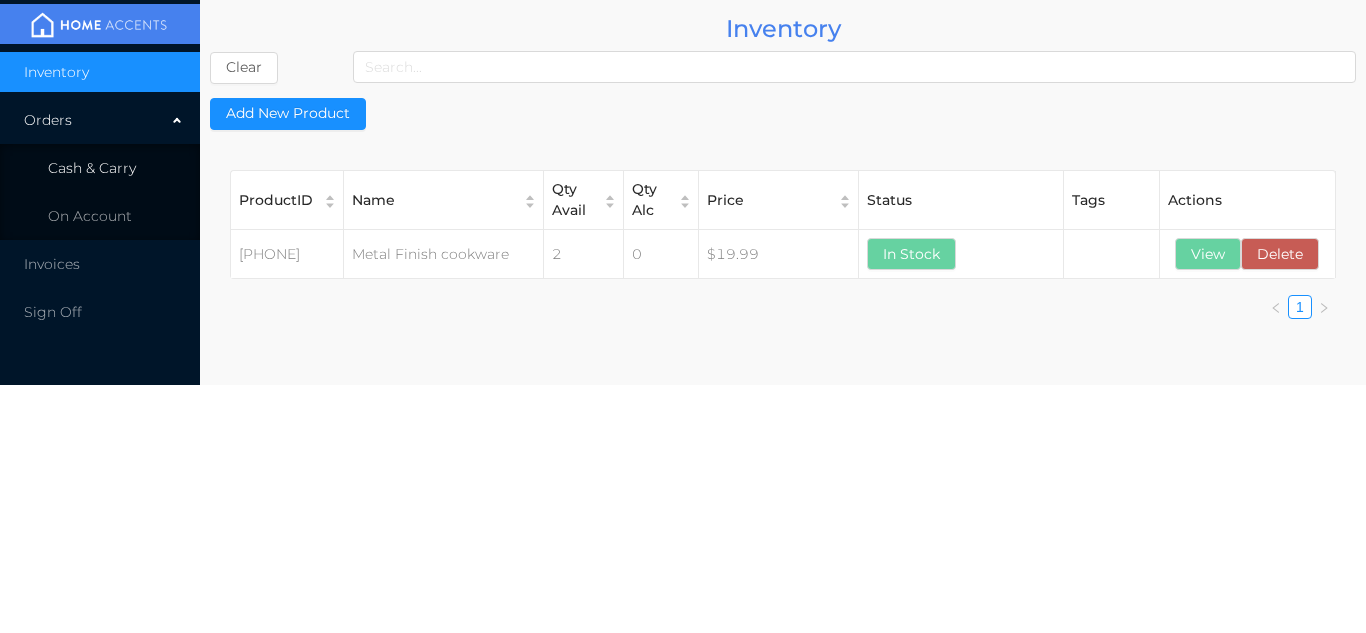 click on "Cash & Carry" at bounding box center (100, 168) 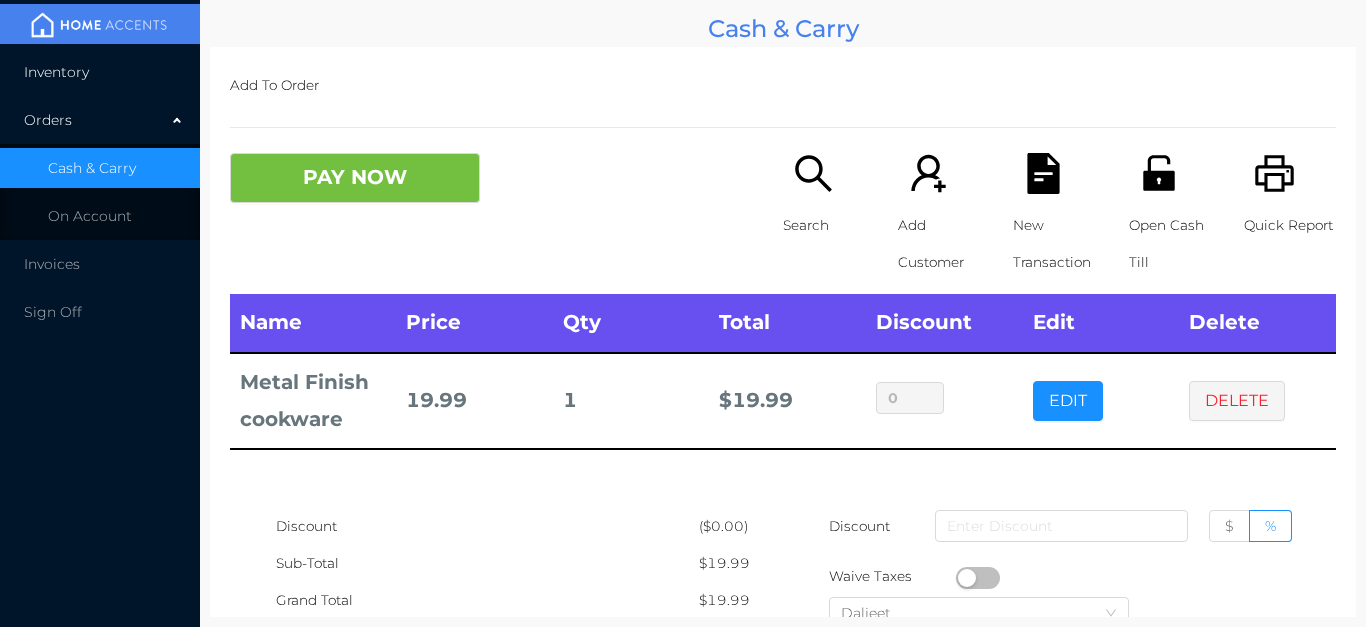 click on "Inventory" at bounding box center (100, 72) 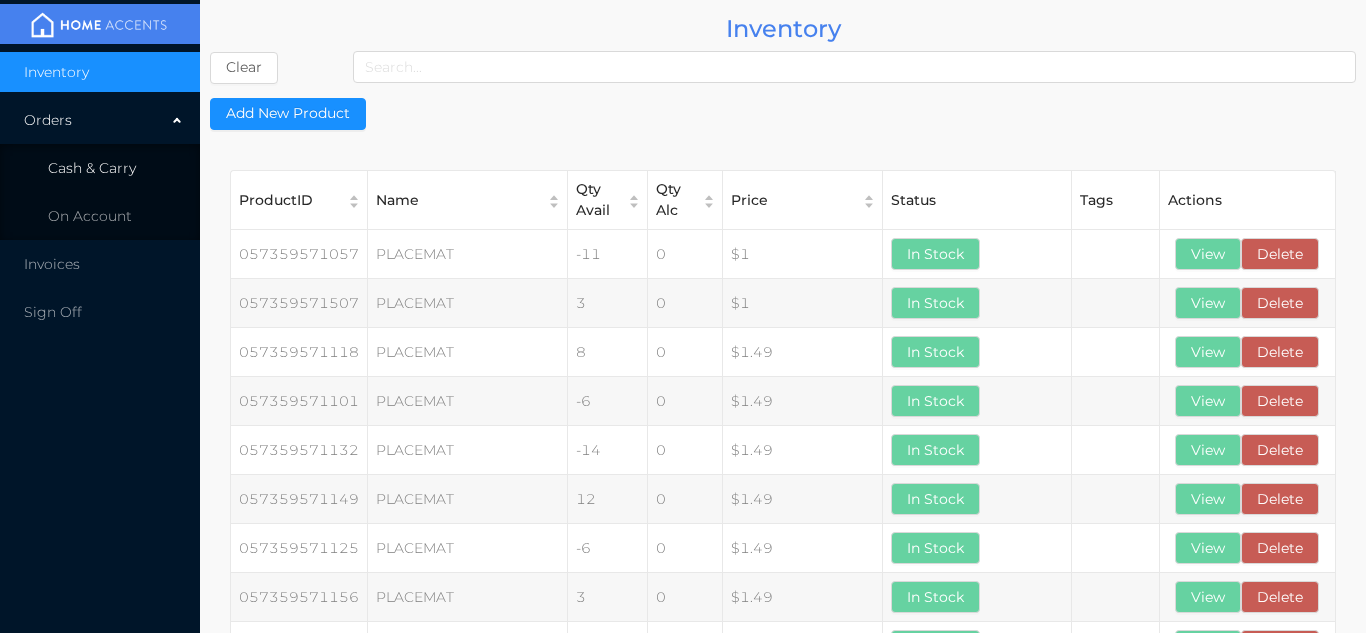 click on "Cash & Carry" at bounding box center [100, 168] 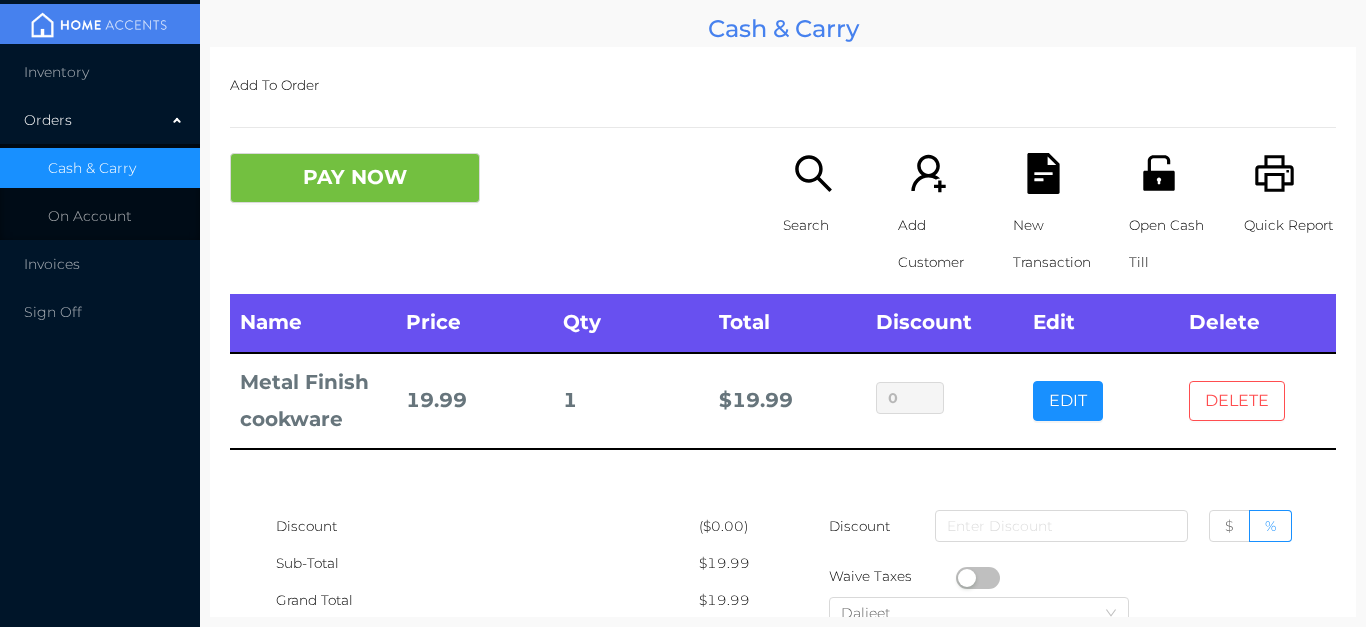 click on "DELETE" at bounding box center (1237, 401) 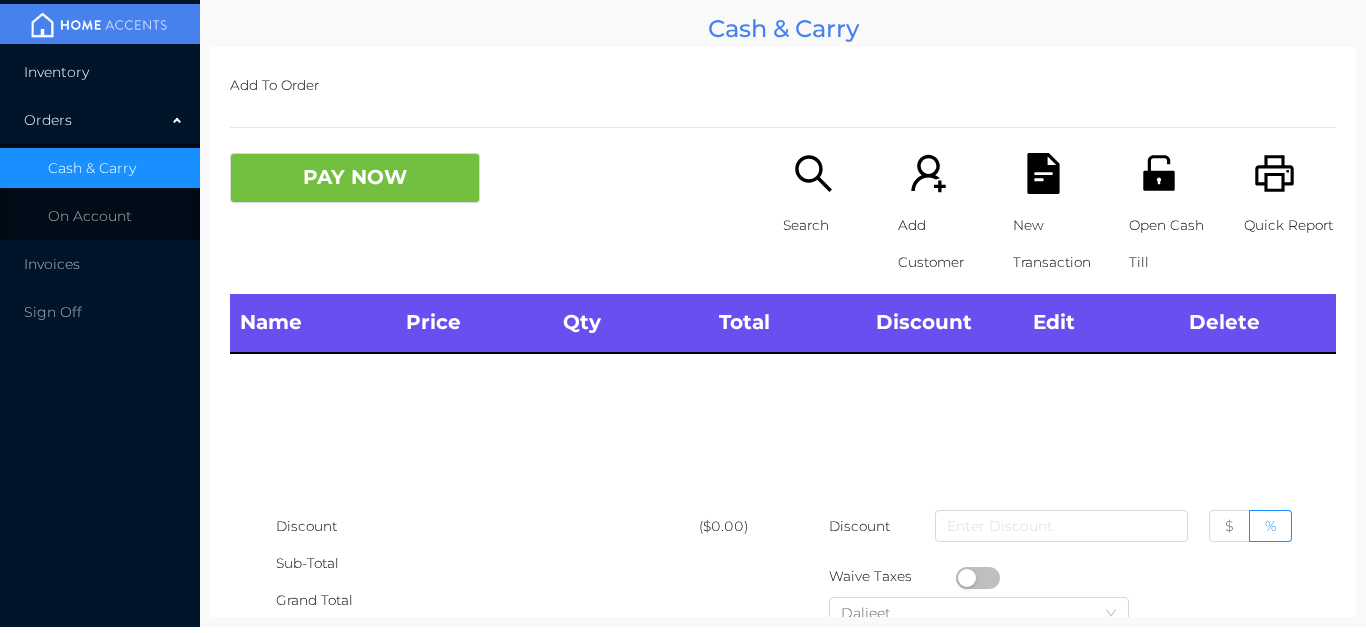 click on "Inventory" at bounding box center [100, 72] 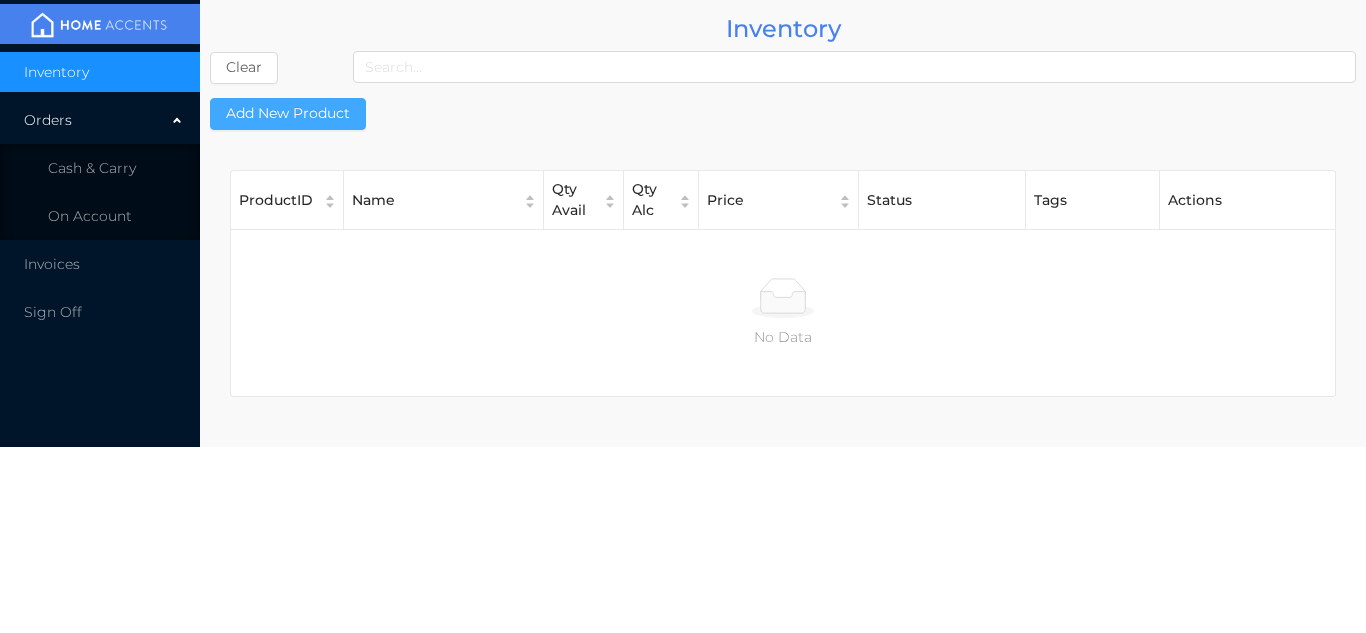 click on "Add New Product" at bounding box center [288, 114] 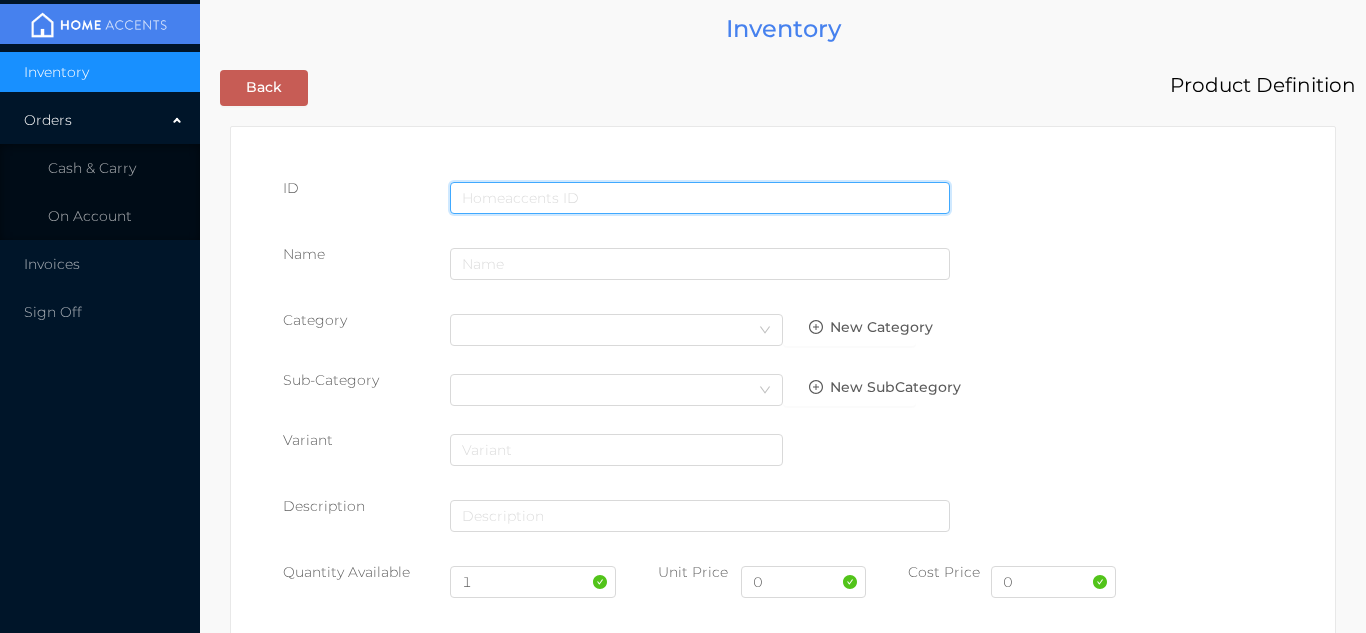 click at bounding box center (700, 198) 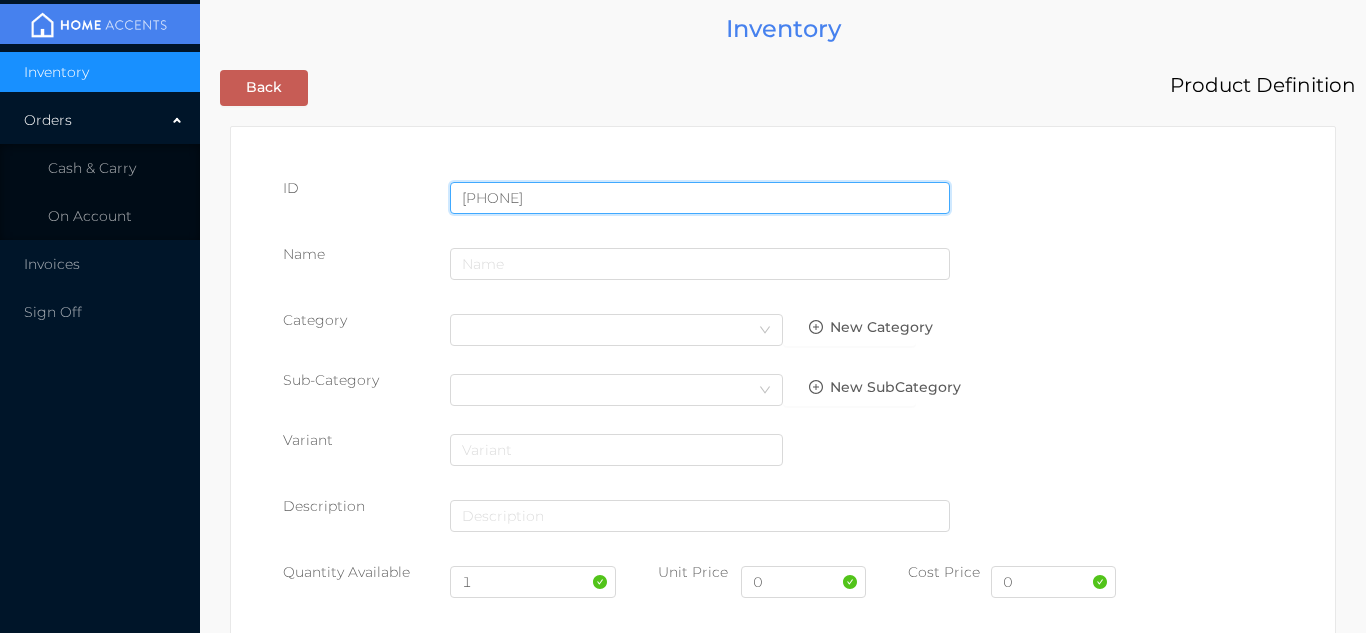 type on "[PHONE]" 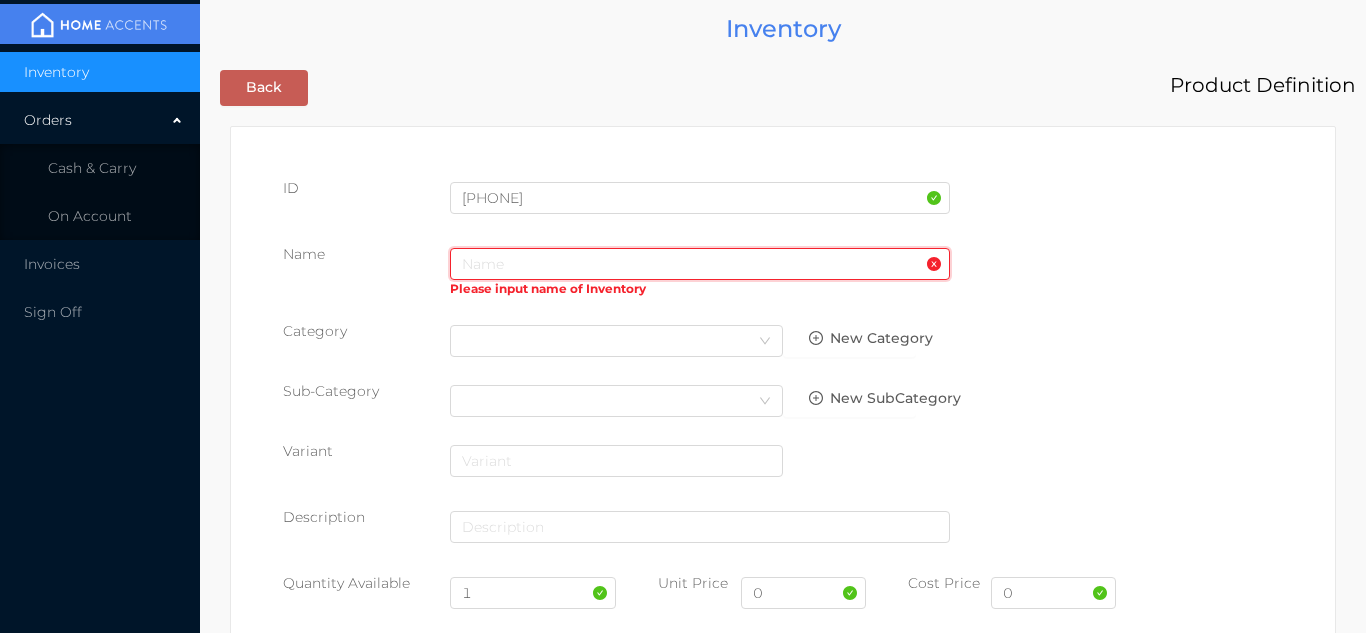 click at bounding box center [700, 264] 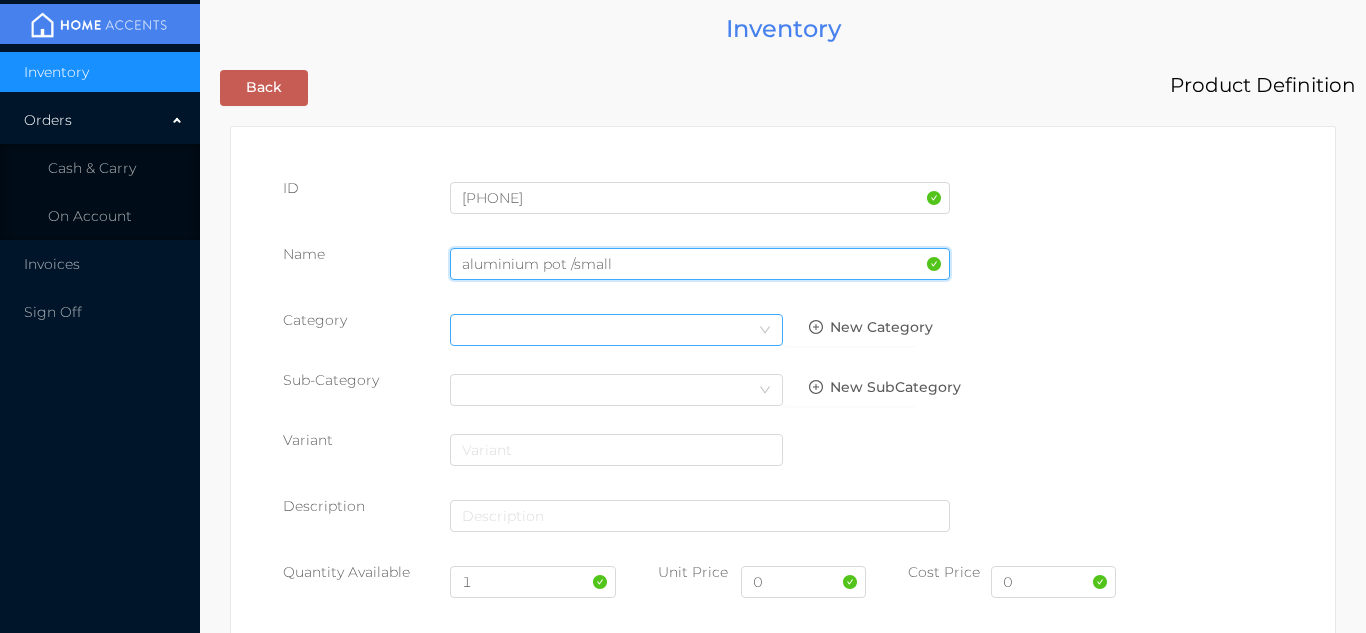 type on "aluminium pot /small" 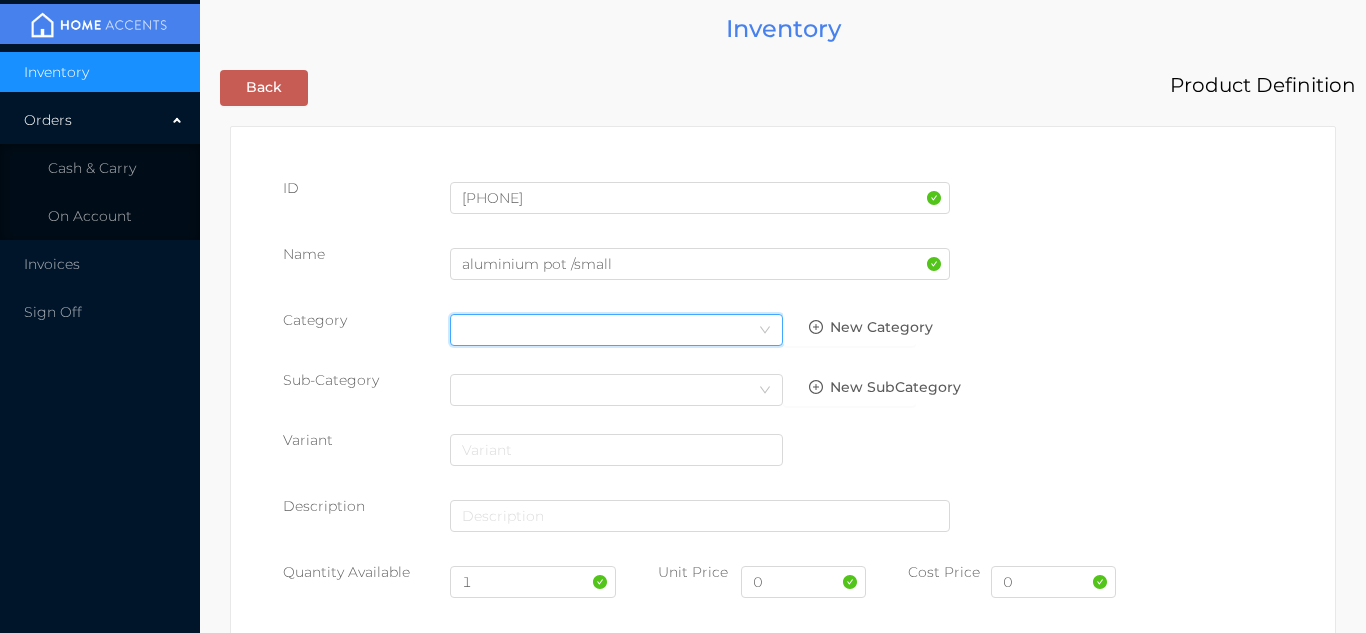 click on "Select Category" at bounding box center (616, 330) 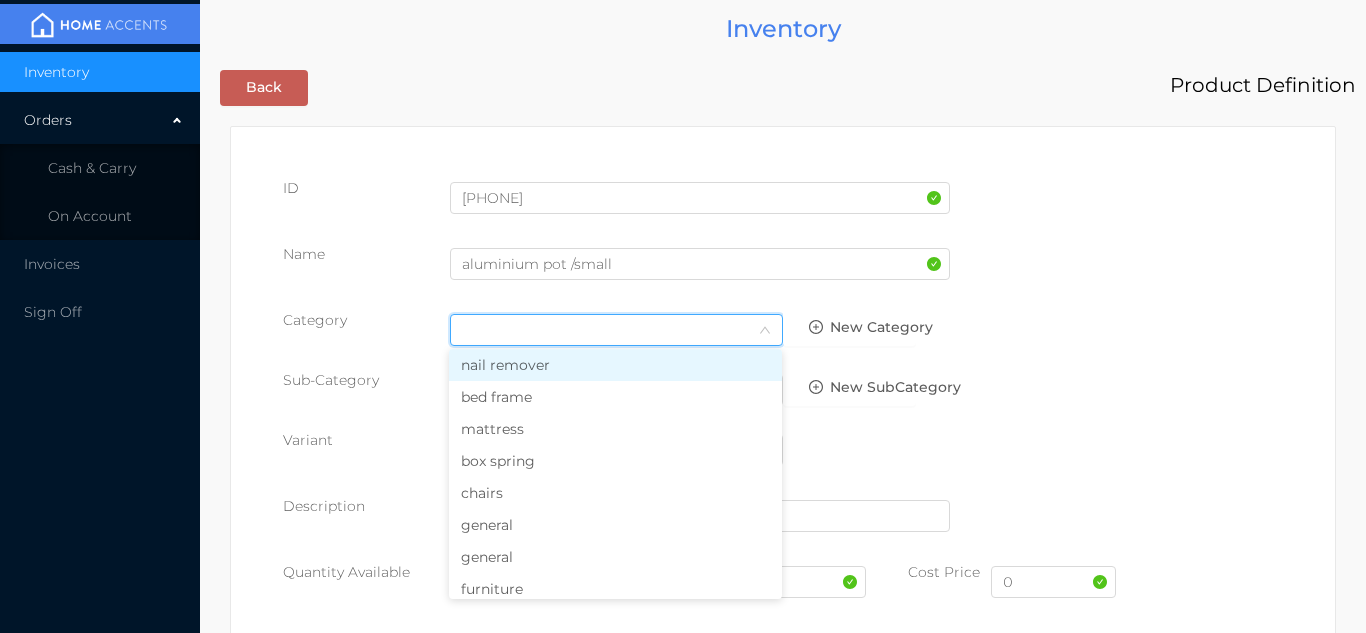 click on "general" at bounding box center [615, 525] 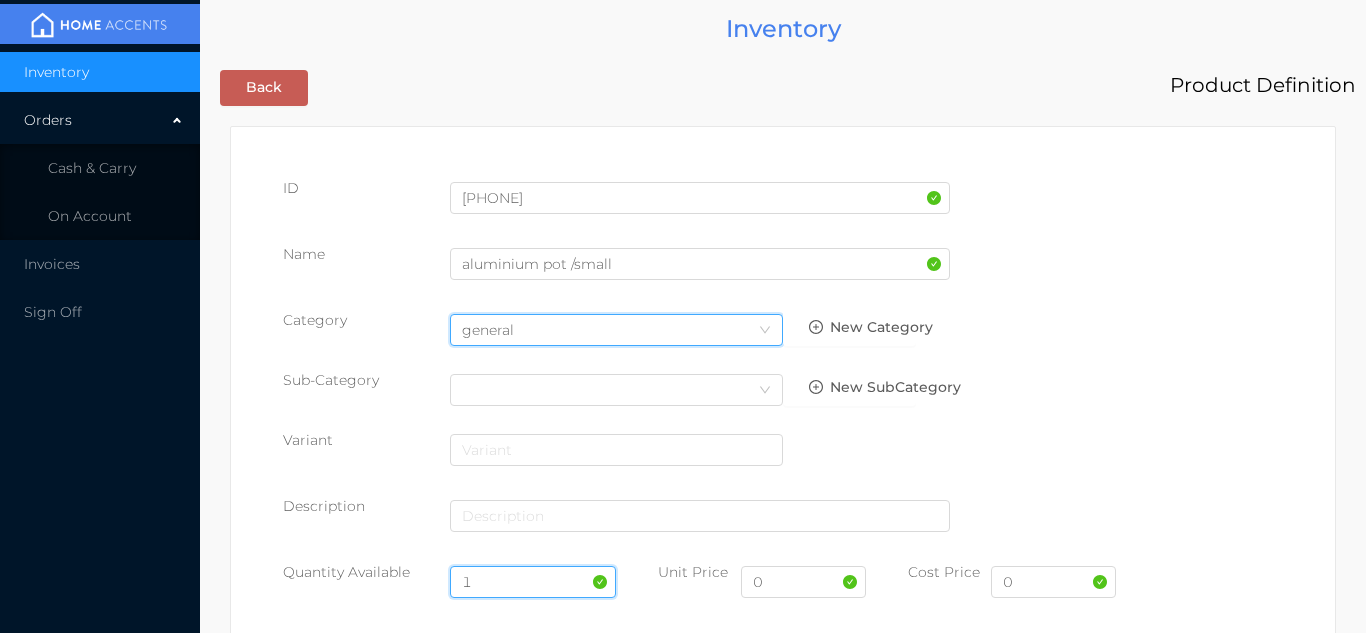 click on "1" at bounding box center (533, 582) 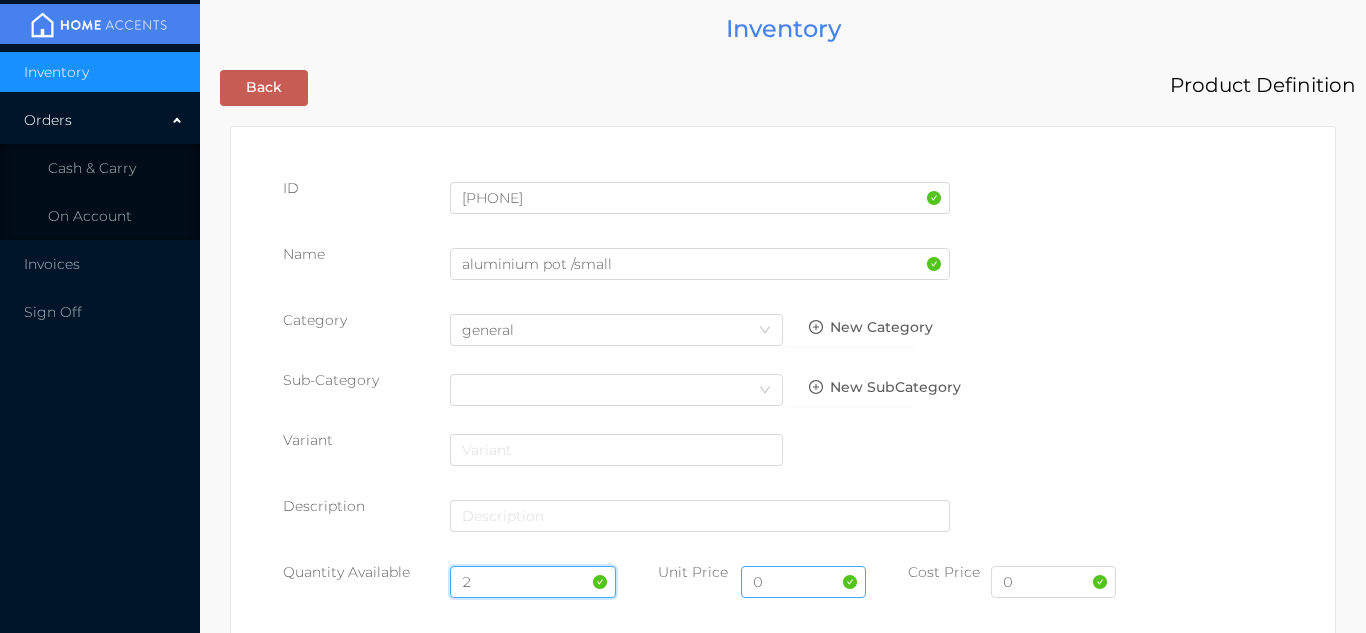 type on "2" 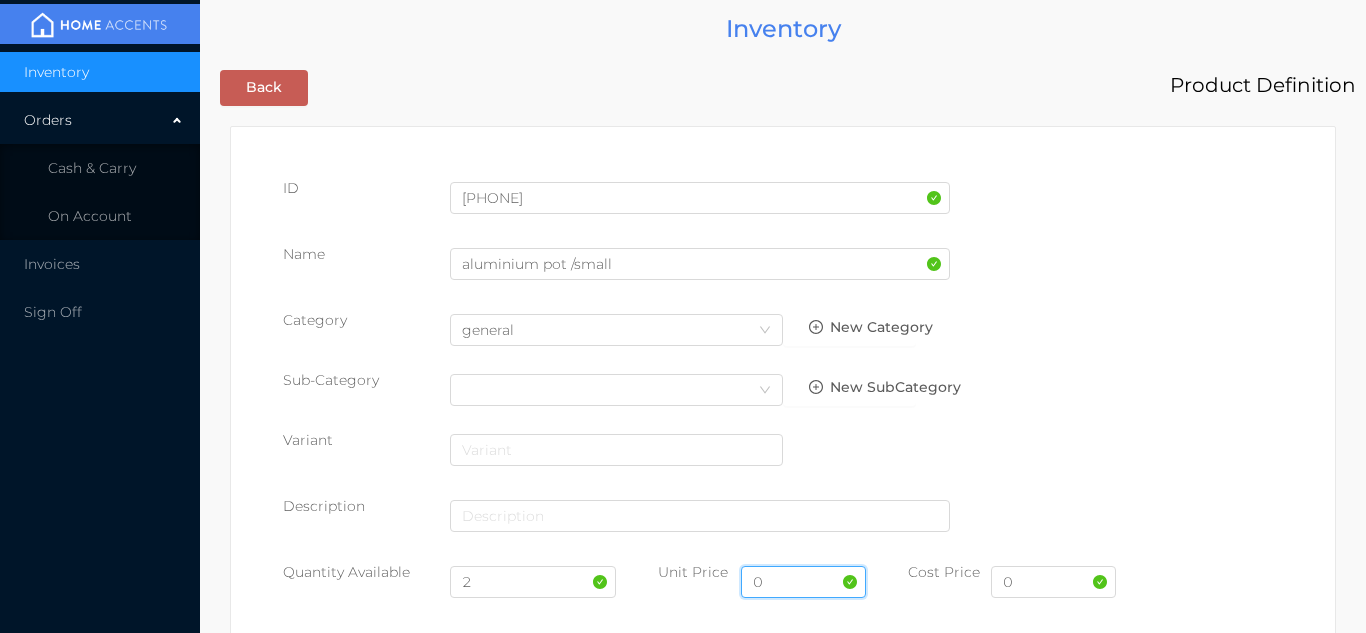 click on "0" at bounding box center [803, 582] 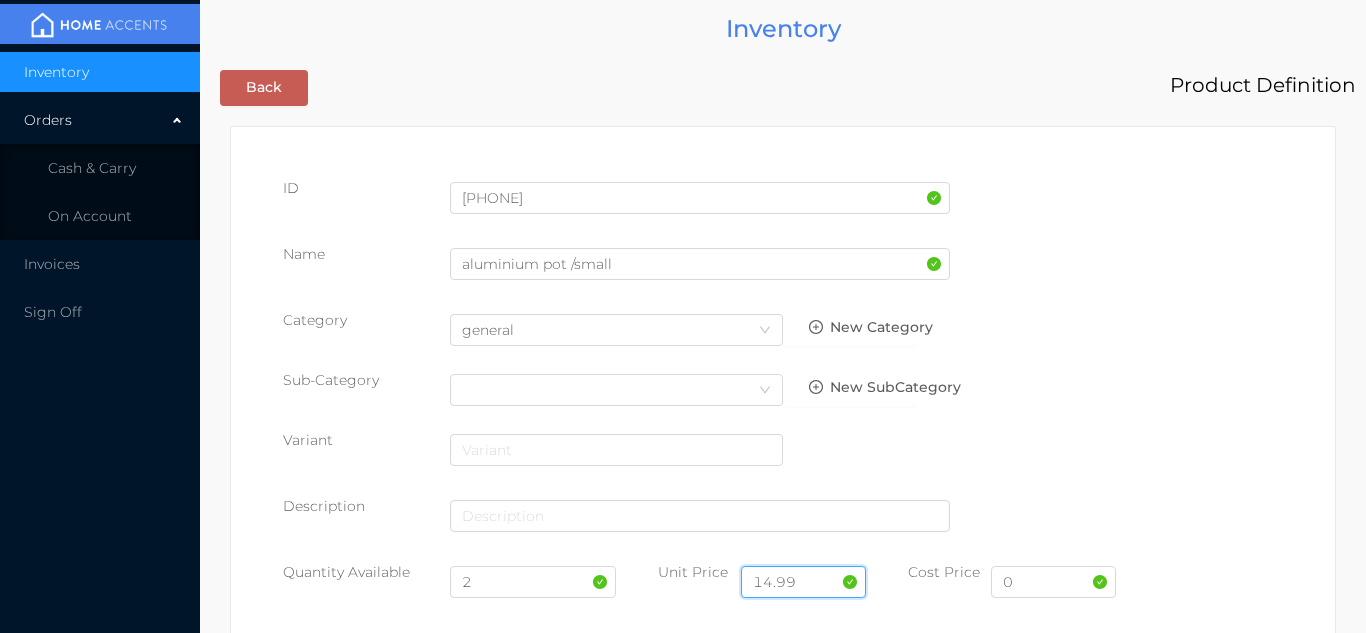 type on "14.99" 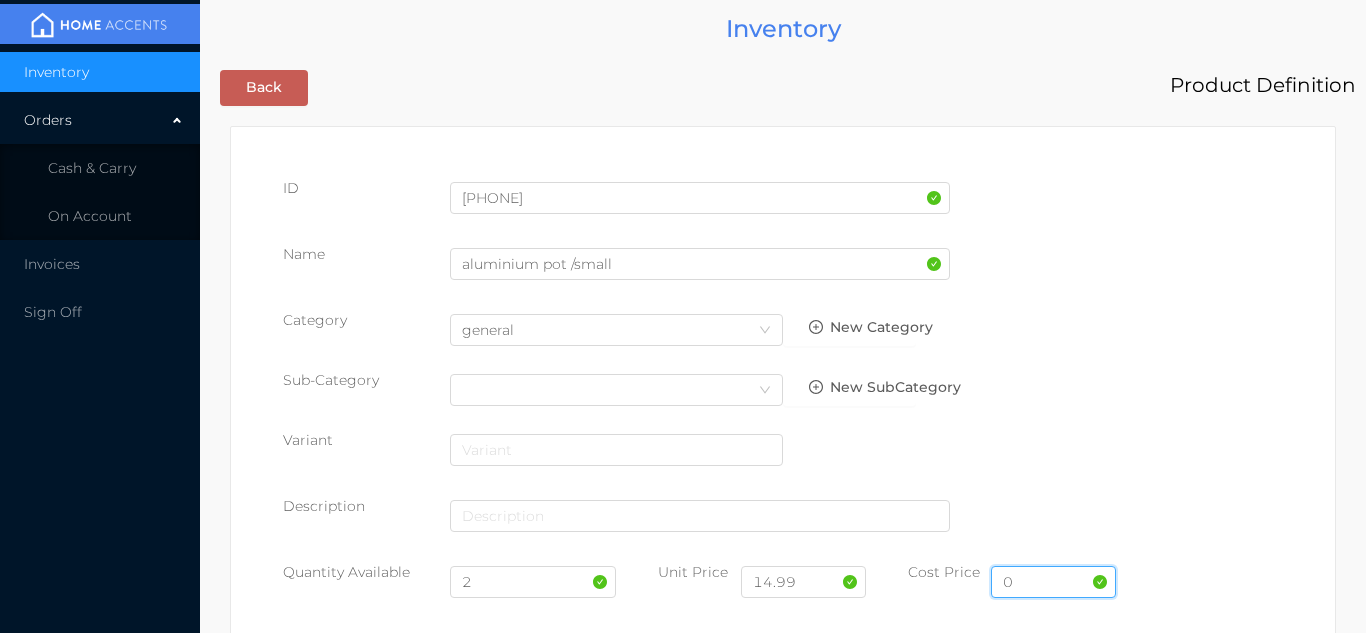 click on "0" at bounding box center (1053, 582) 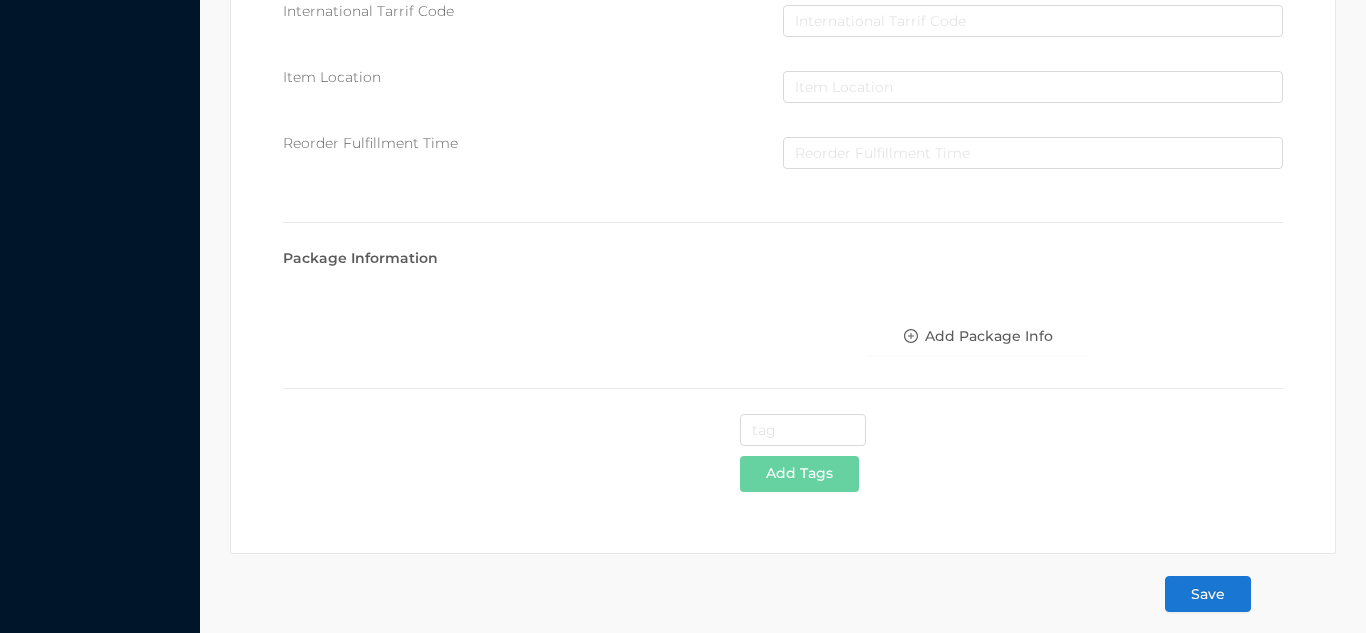 scroll, scrollTop: 1028, scrollLeft: 0, axis: vertical 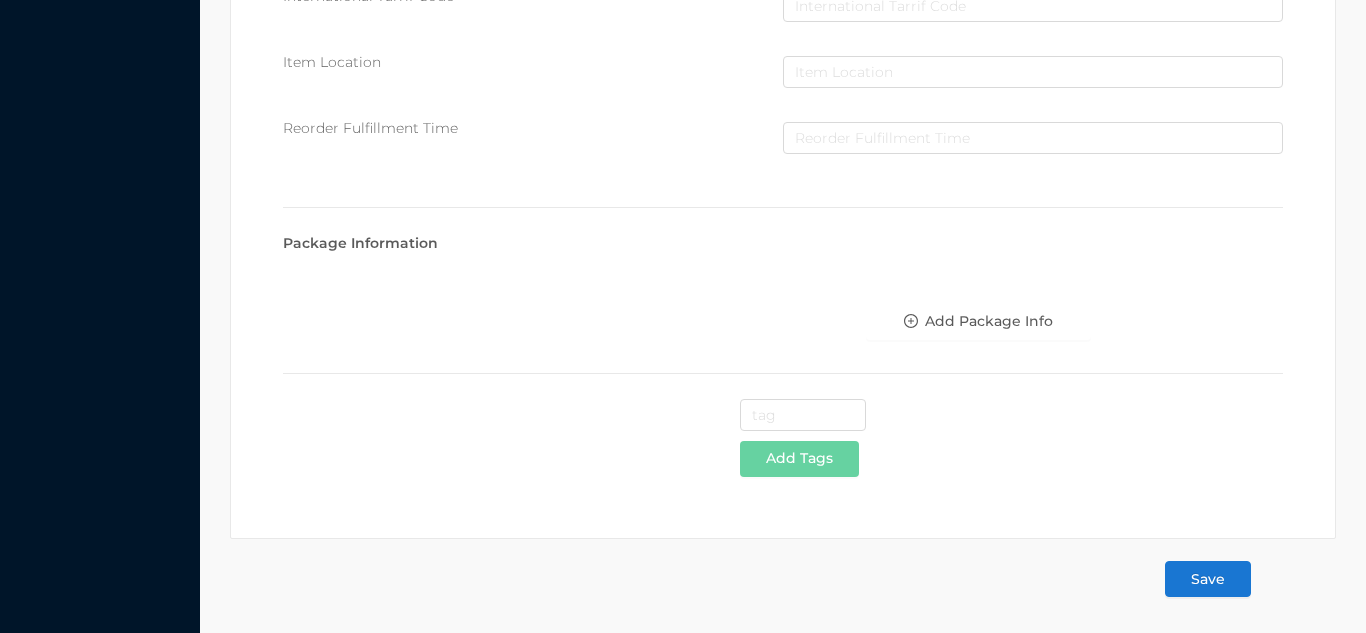 type on "80.00" 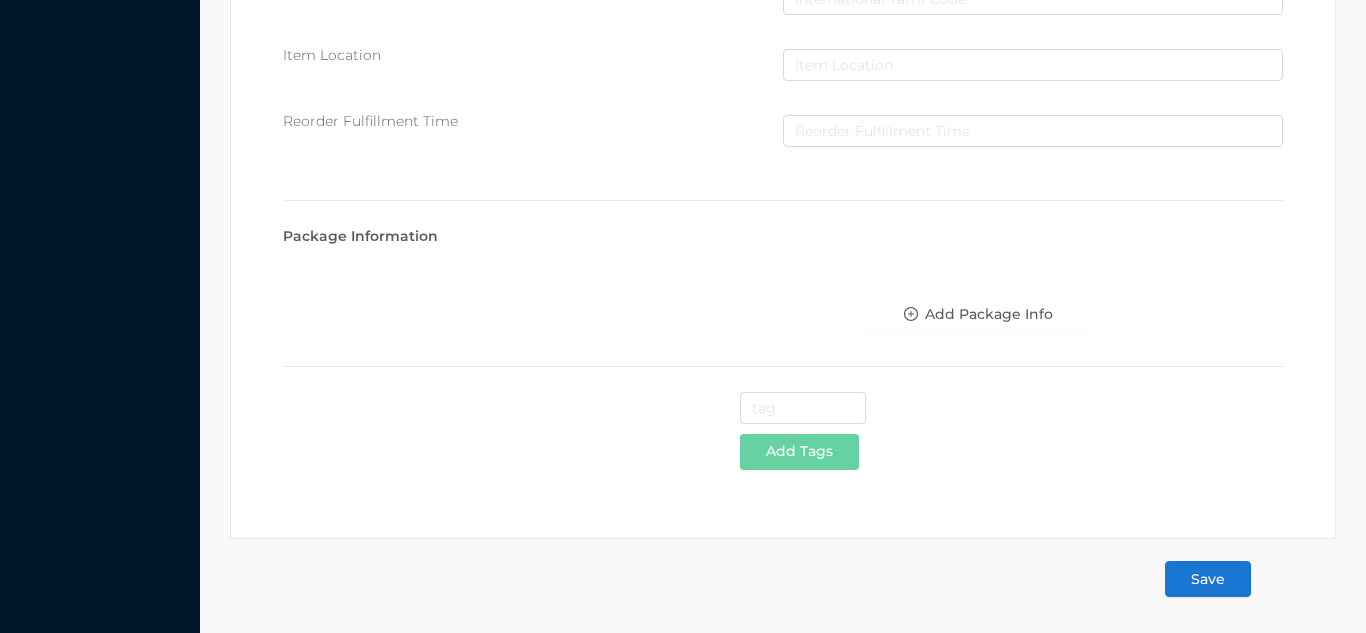 click on "Save" at bounding box center [1208, 579] 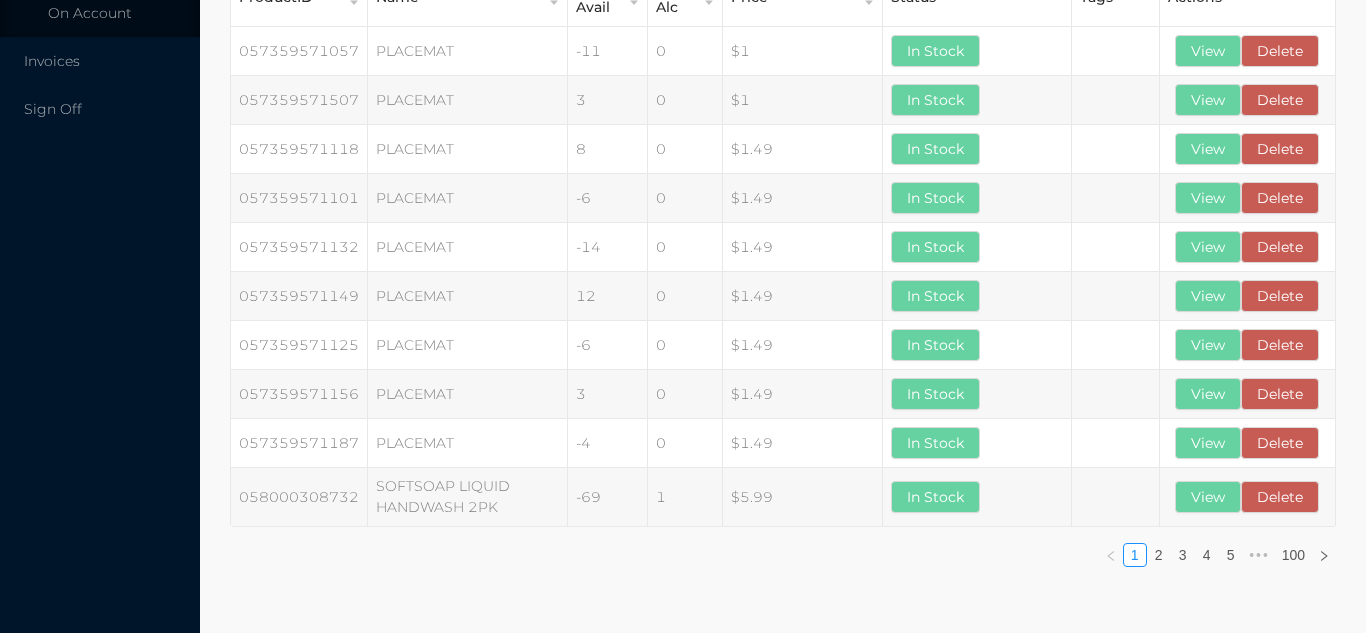 scroll, scrollTop: 203, scrollLeft: 0, axis: vertical 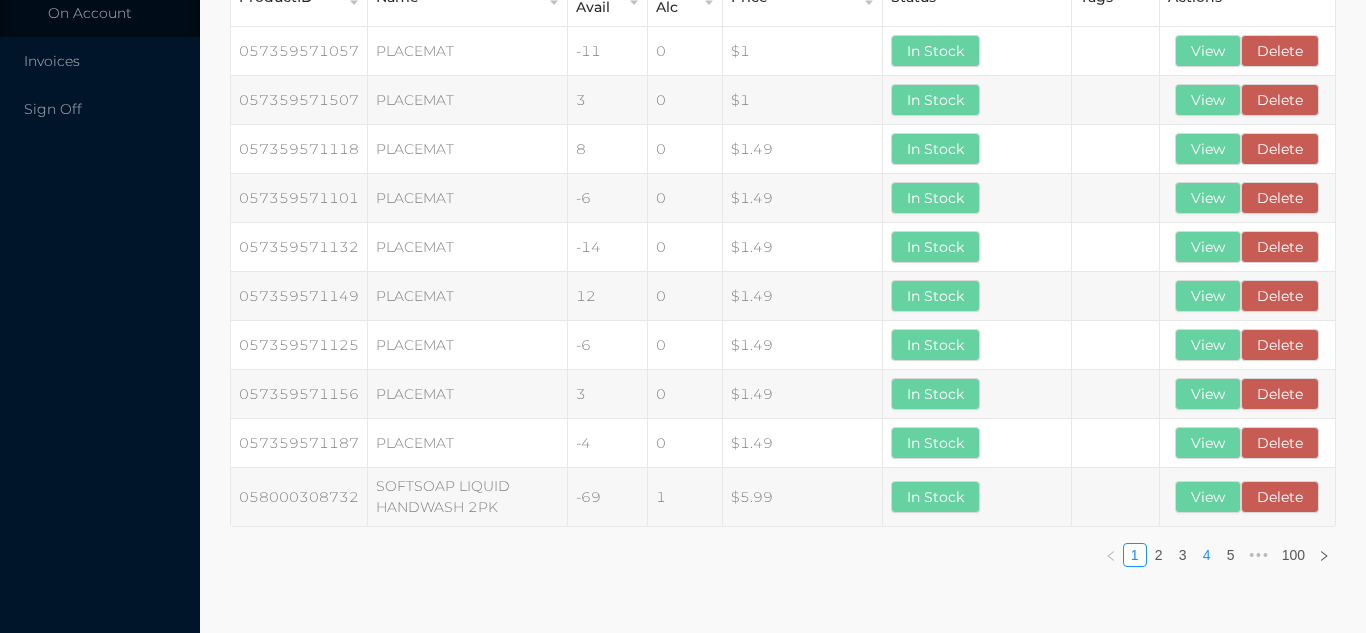 click on "4" at bounding box center (1207, 555) 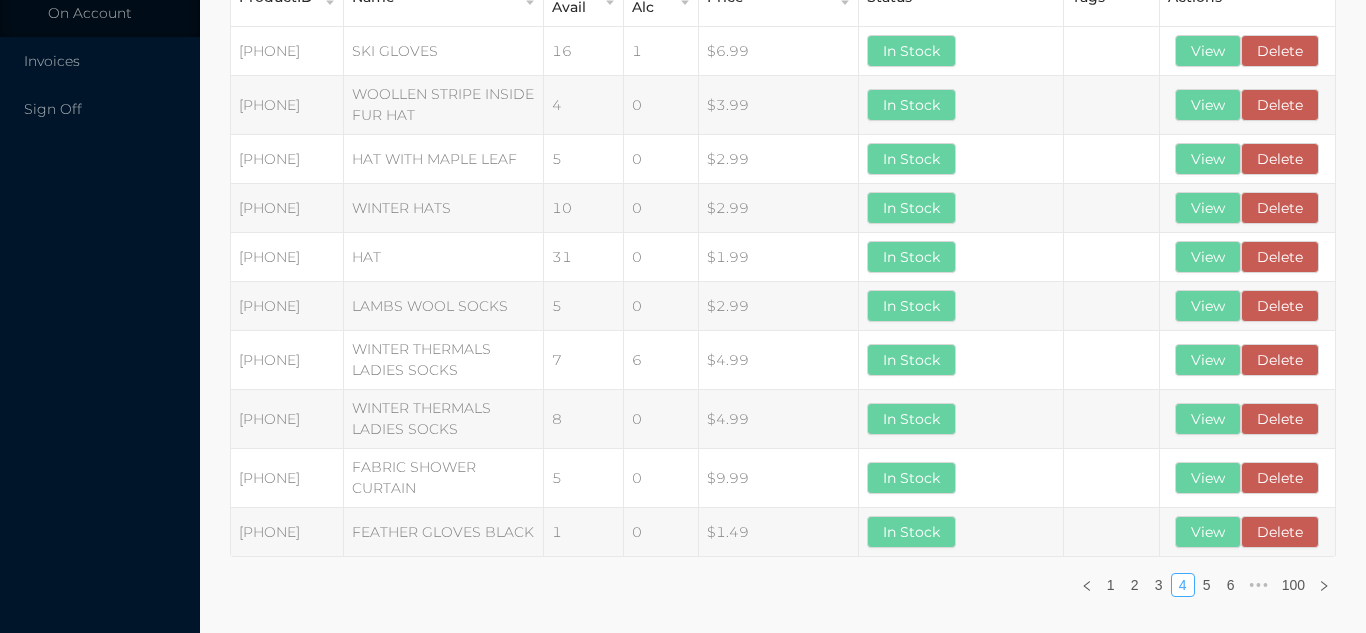 type 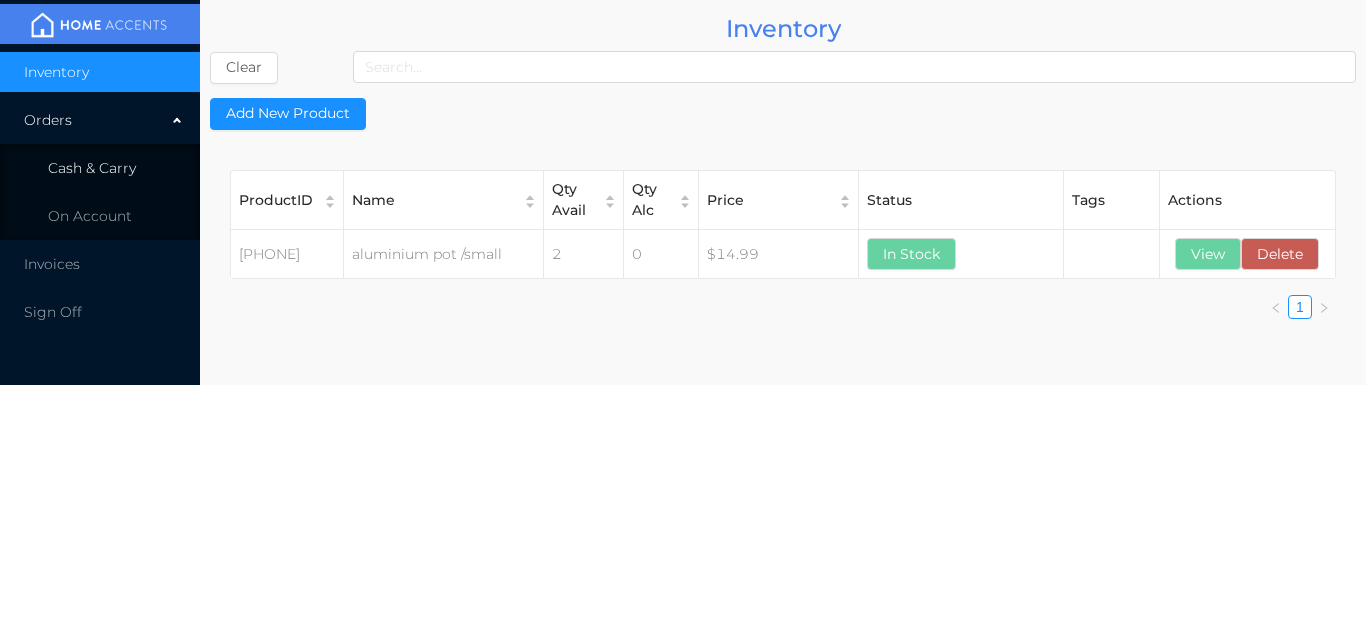click on "Cash & Carry" at bounding box center [100, 168] 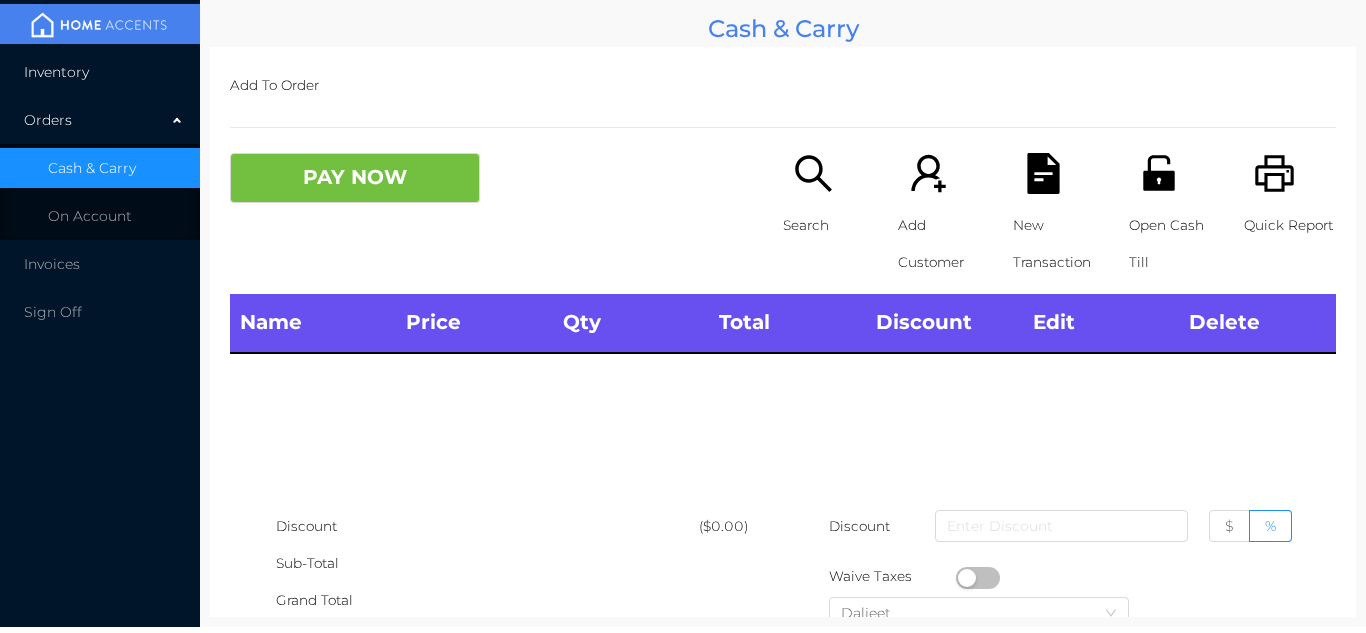 click on "Inventory" at bounding box center [100, 72] 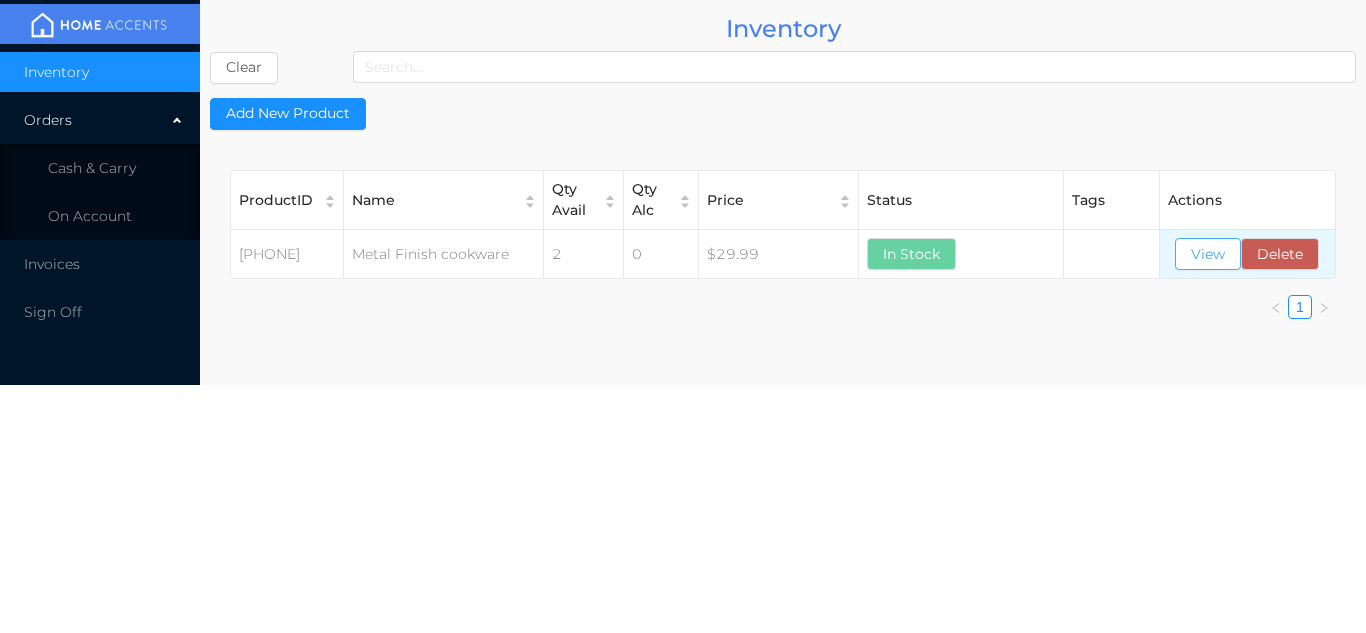 click on "View" at bounding box center [1208, 254] 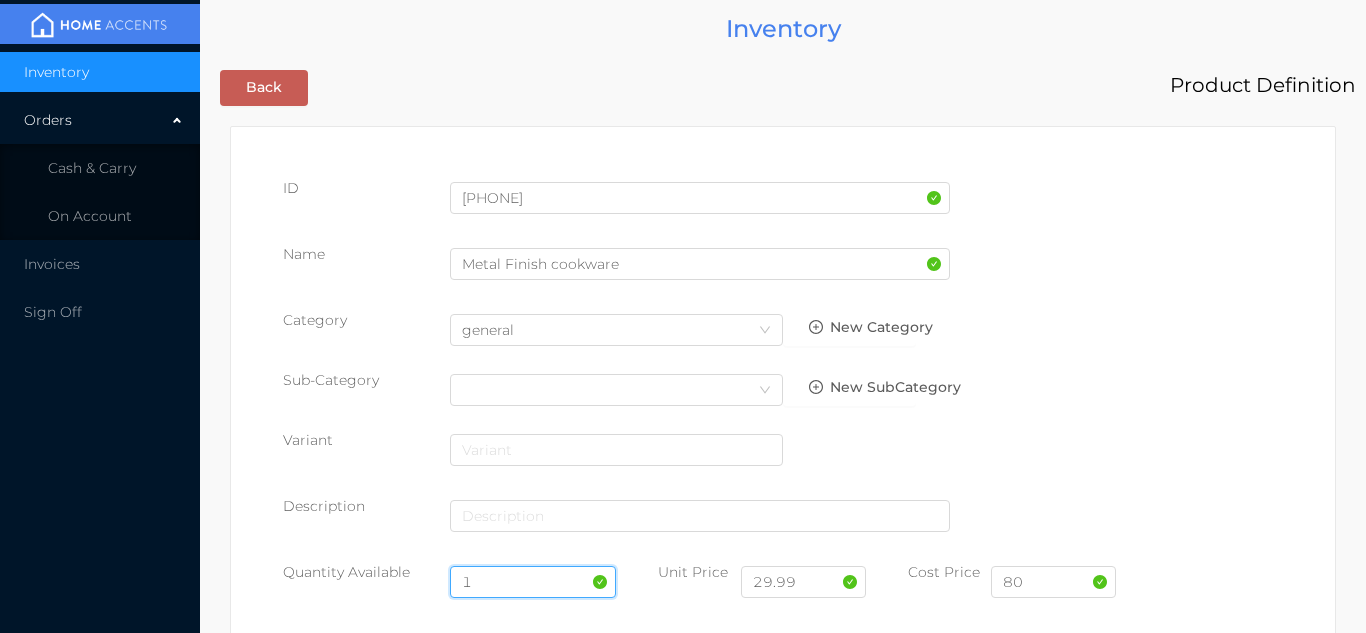 click on "1" at bounding box center [533, 582] 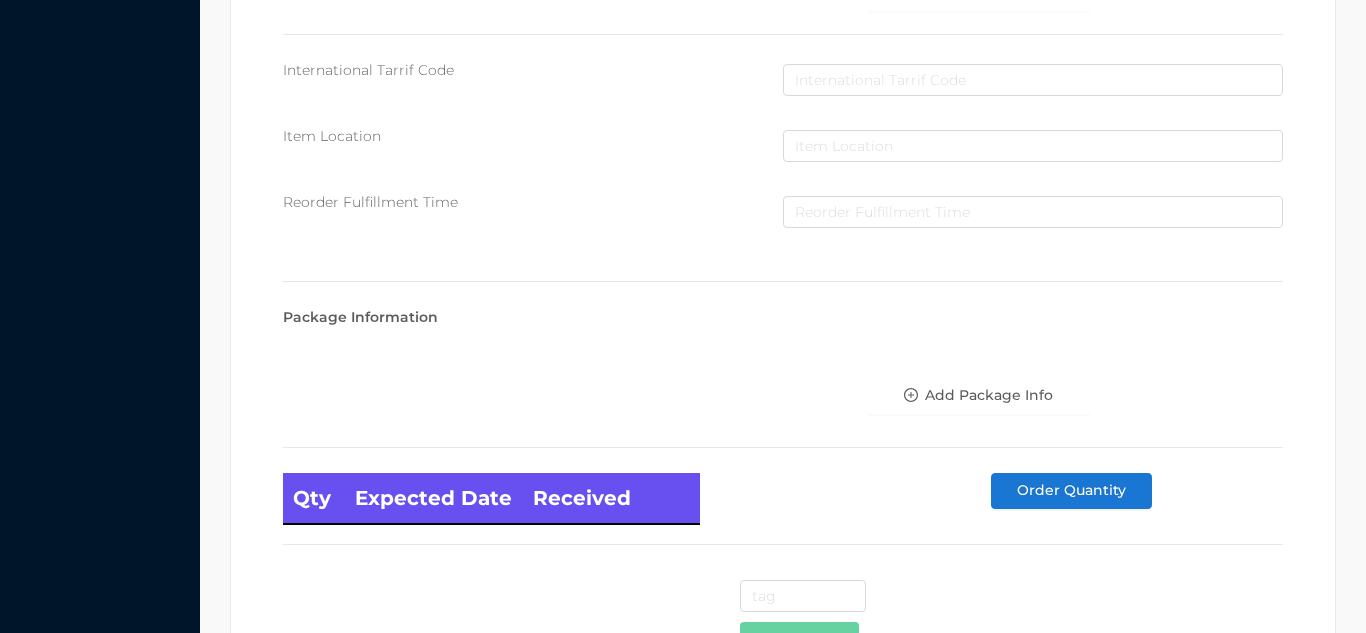 scroll, scrollTop: 1135, scrollLeft: 0, axis: vertical 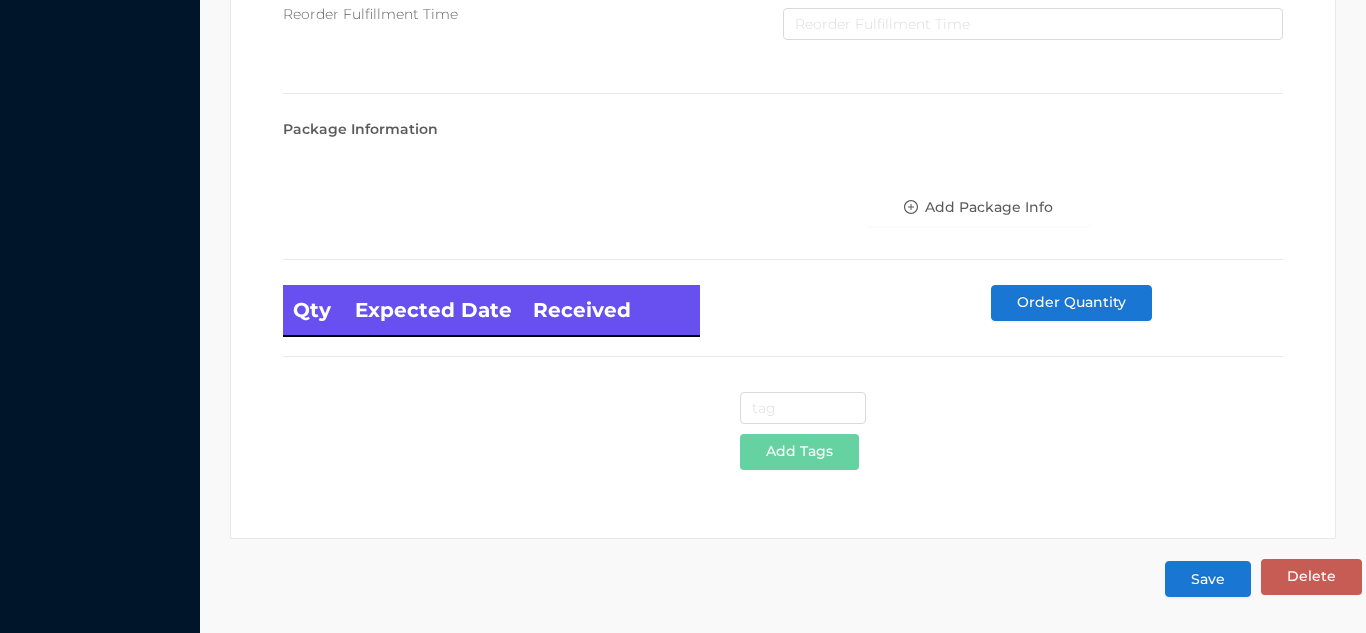 type on "3" 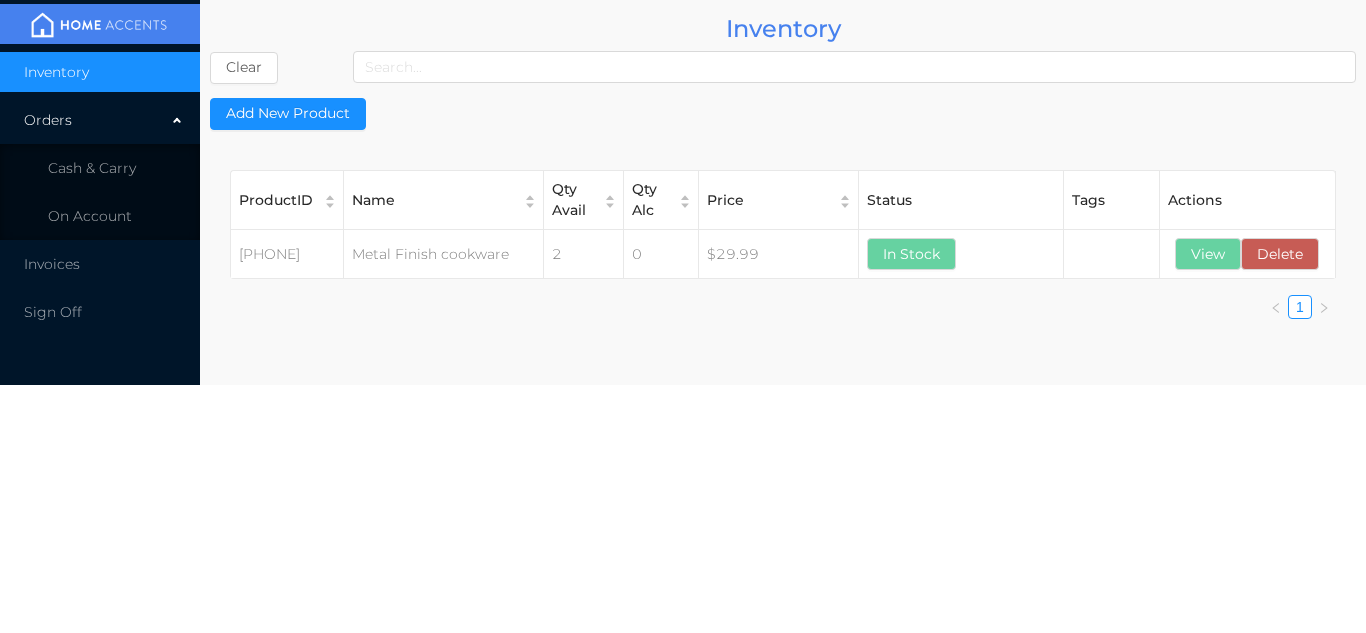 scroll, scrollTop: 0, scrollLeft: 0, axis: both 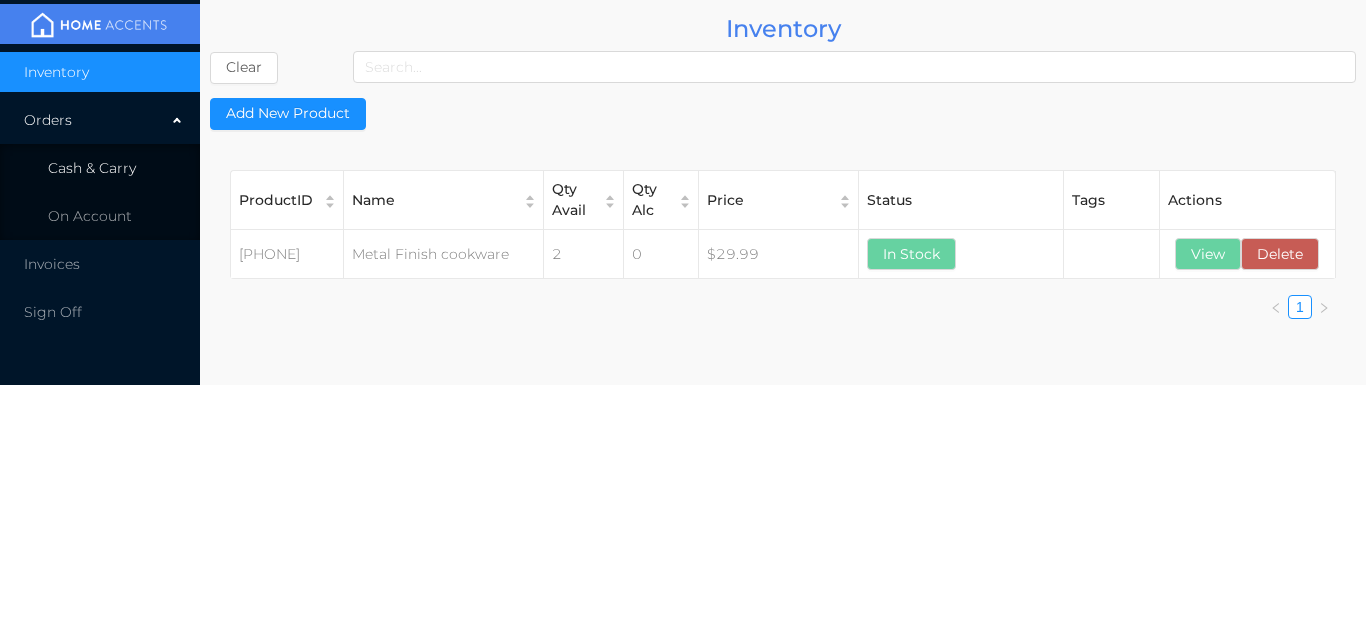 click on "Cash & Carry" at bounding box center [100, 168] 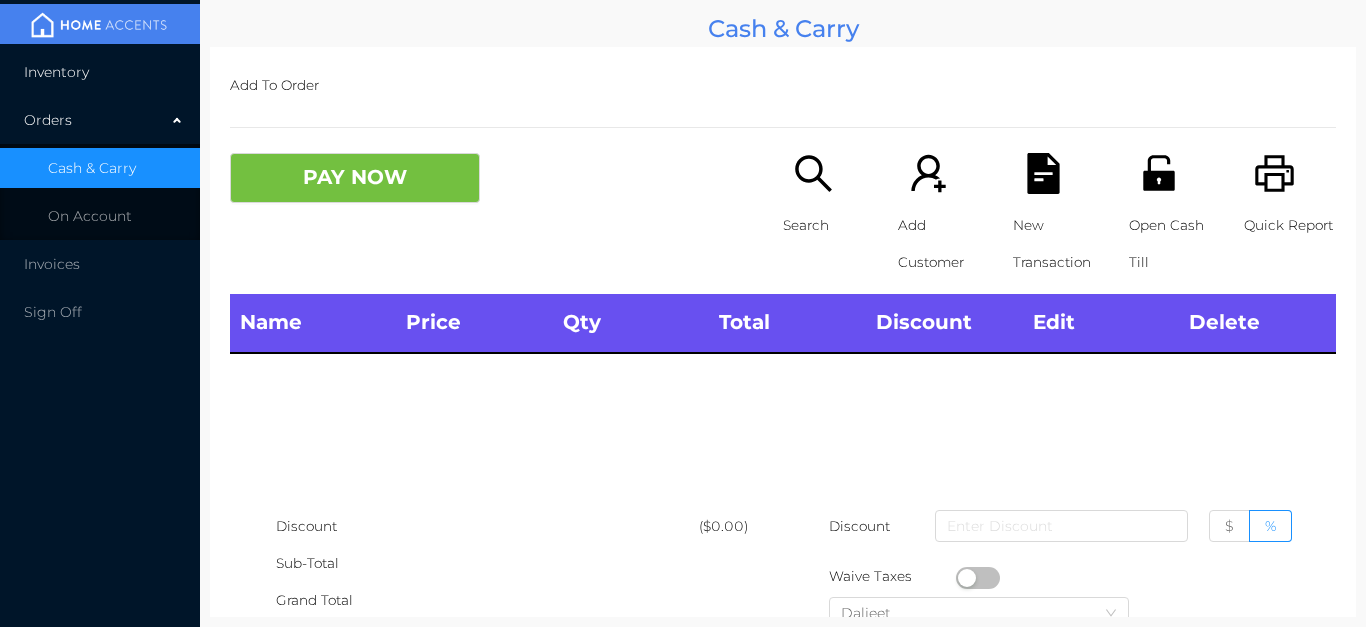 click on "Inventory" at bounding box center (100, 72) 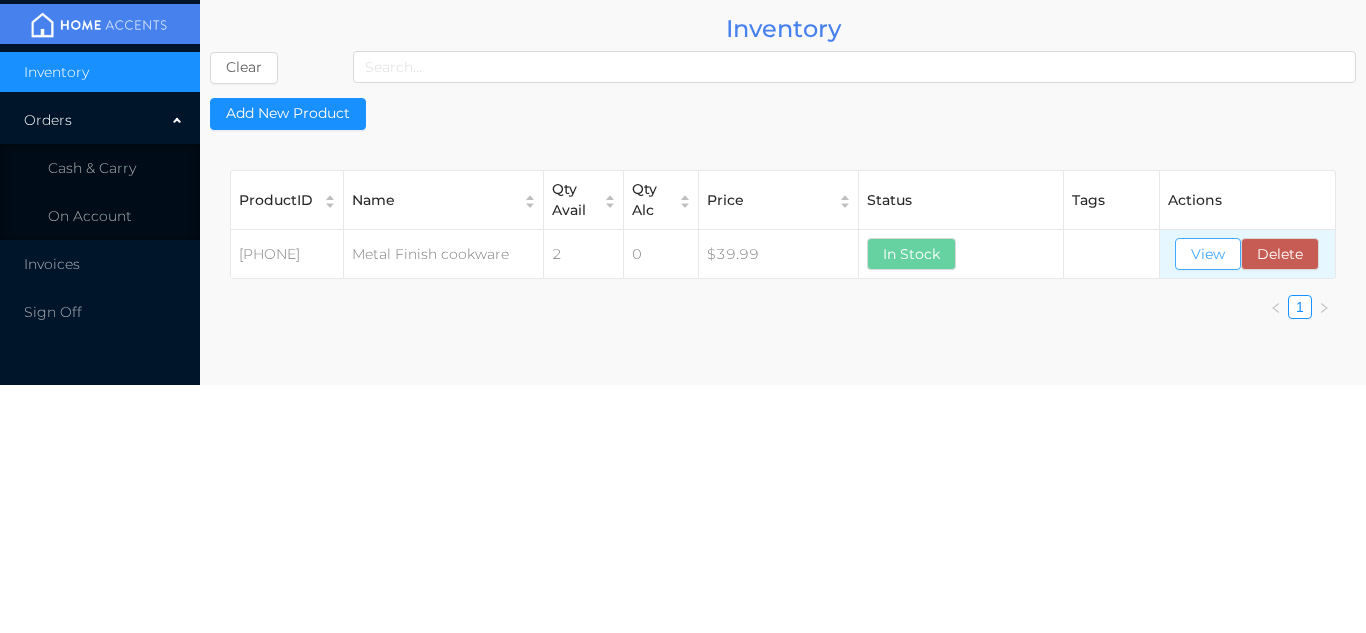 click on "View" at bounding box center [1208, 254] 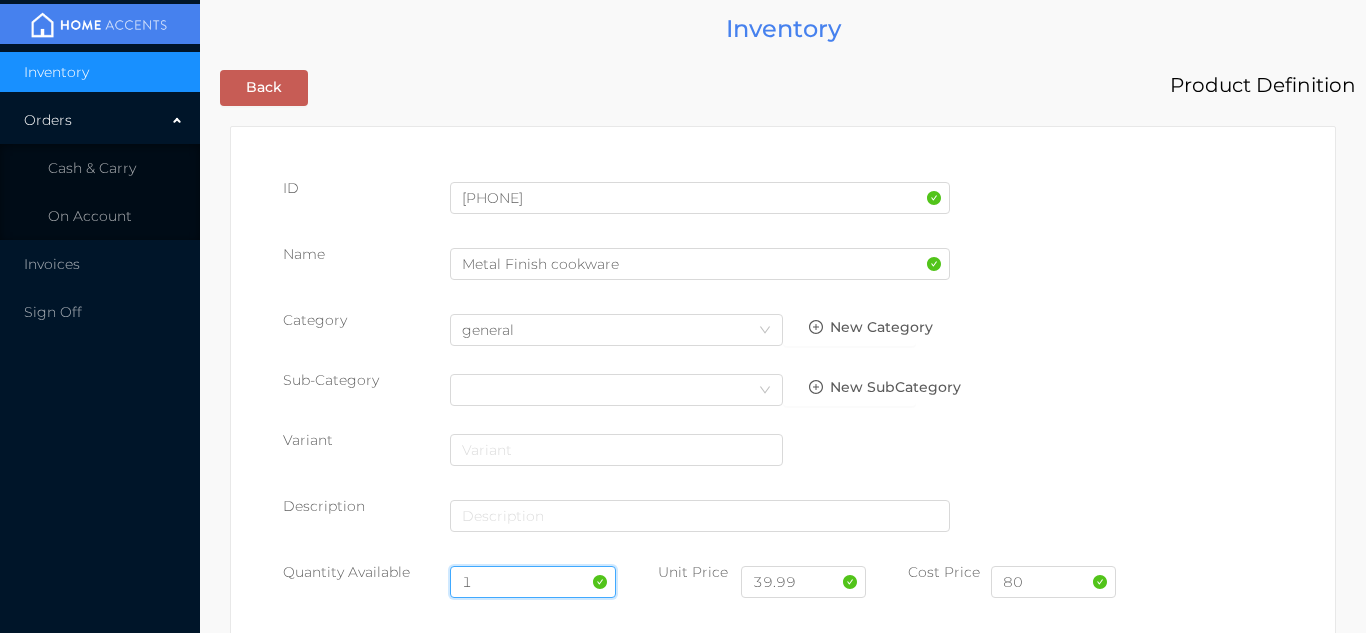 click on "1" at bounding box center (533, 582) 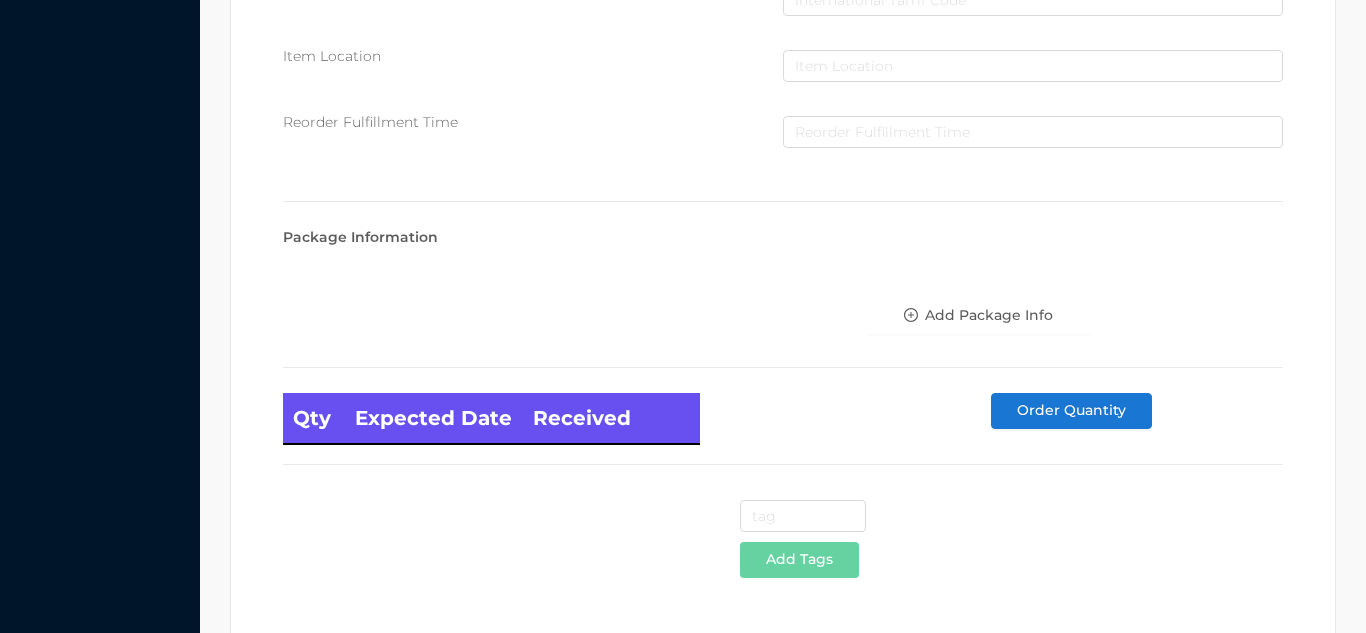 scroll, scrollTop: 1135, scrollLeft: 0, axis: vertical 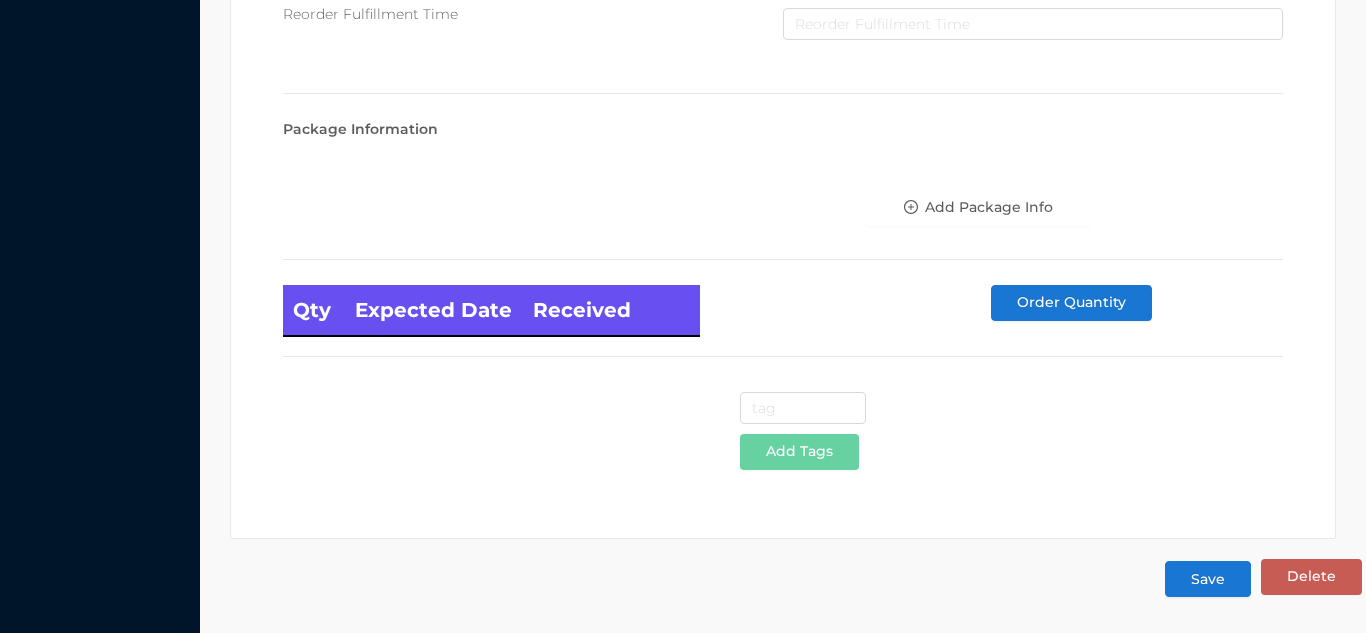 type on "3" 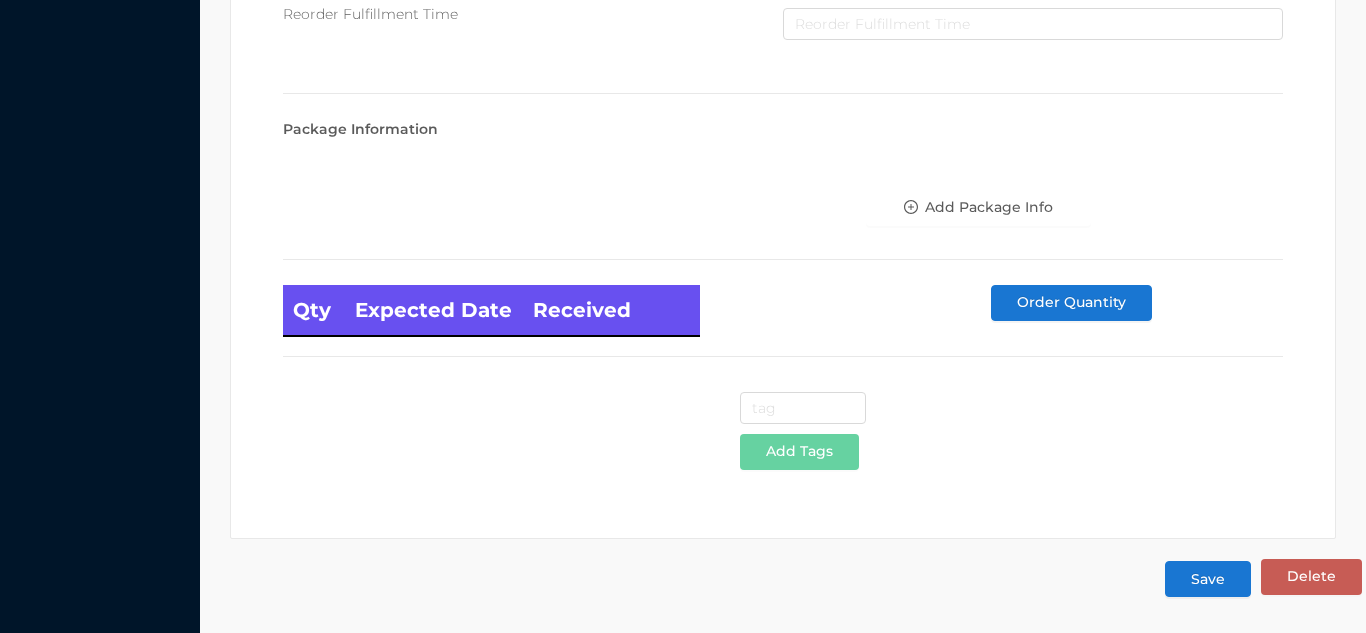 click on "Save" at bounding box center (1208, 579) 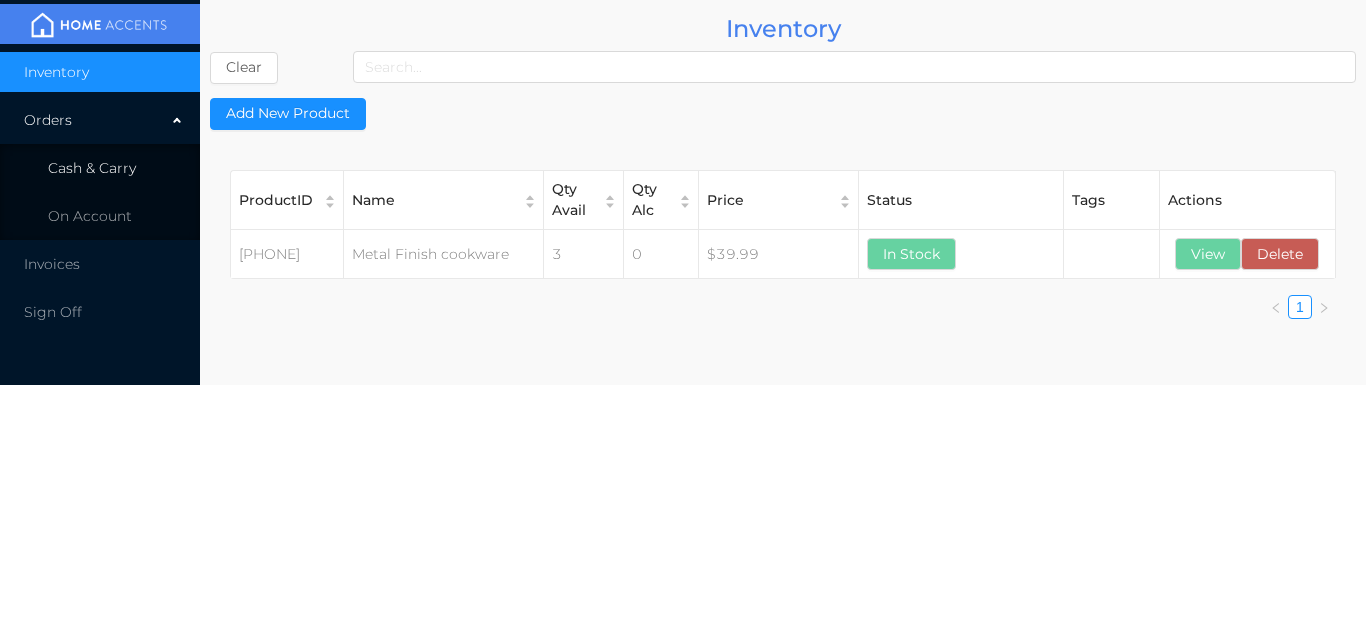 click on "Cash & Carry" at bounding box center (100, 168) 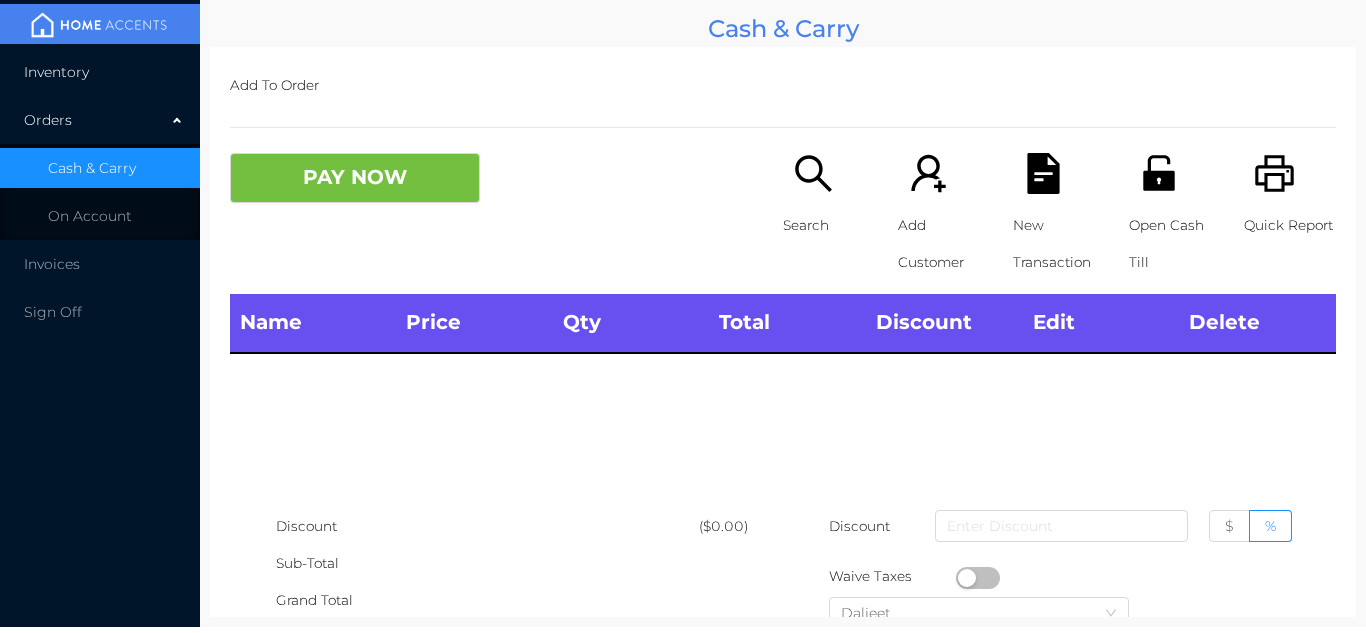 click on "Inventory" at bounding box center (100, 72) 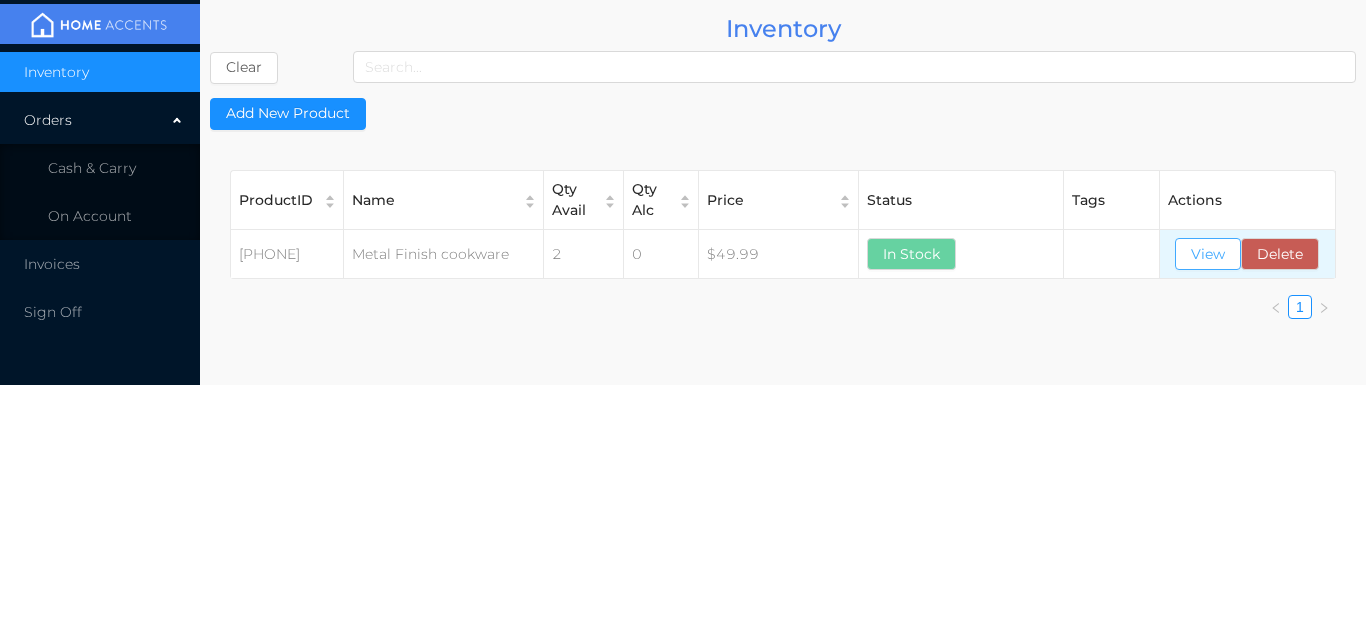 click on "View" at bounding box center [1208, 254] 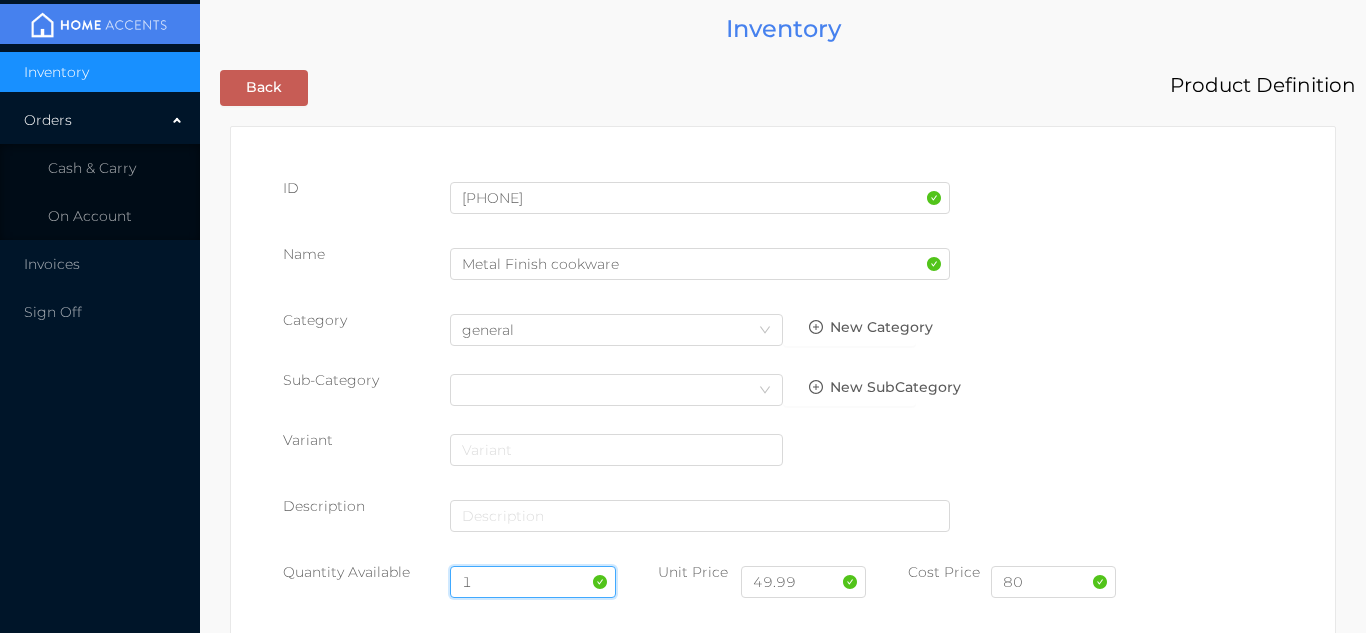 click on "1" at bounding box center [533, 582] 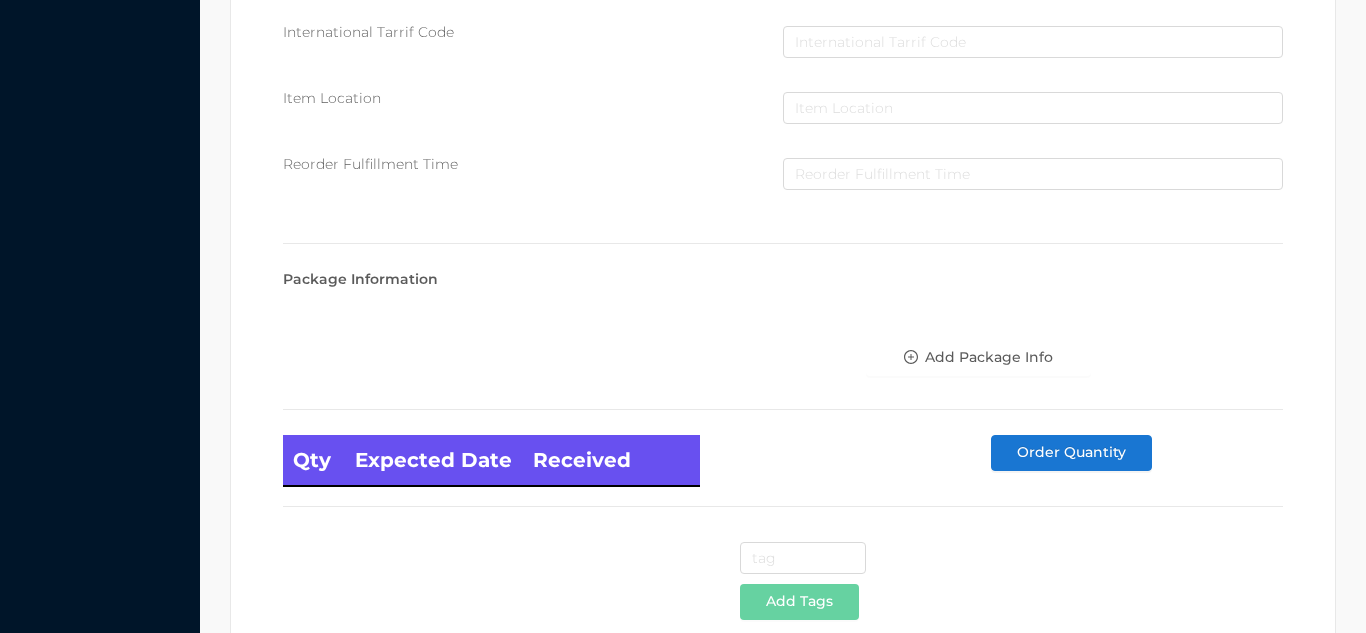 scroll, scrollTop: 1135, scrollLeft: 0, axis: vertical 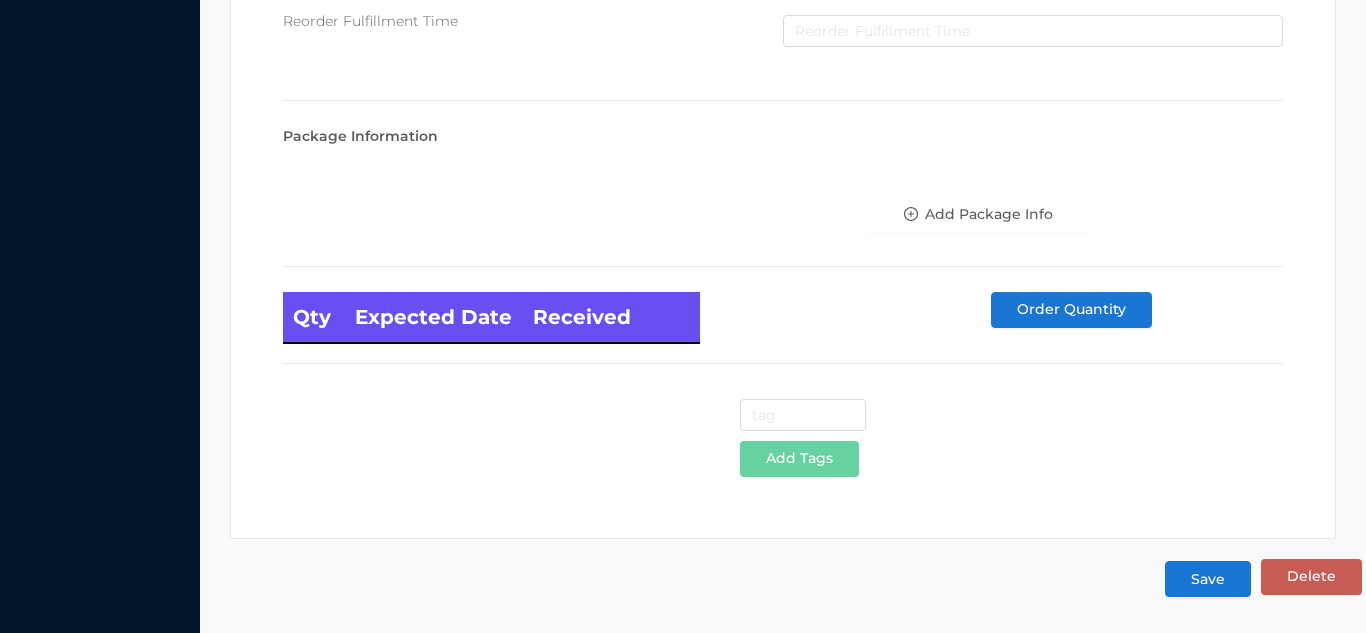 type on "3" 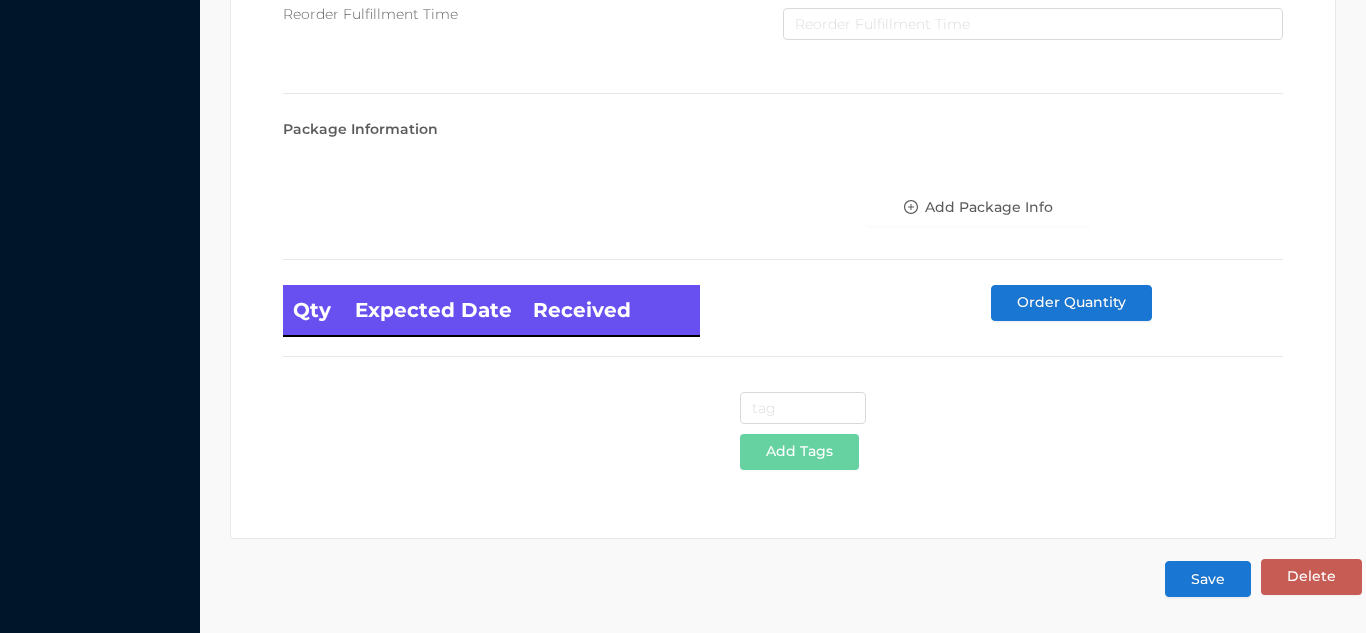 click on "Save" at bounding box center [1208, 579] 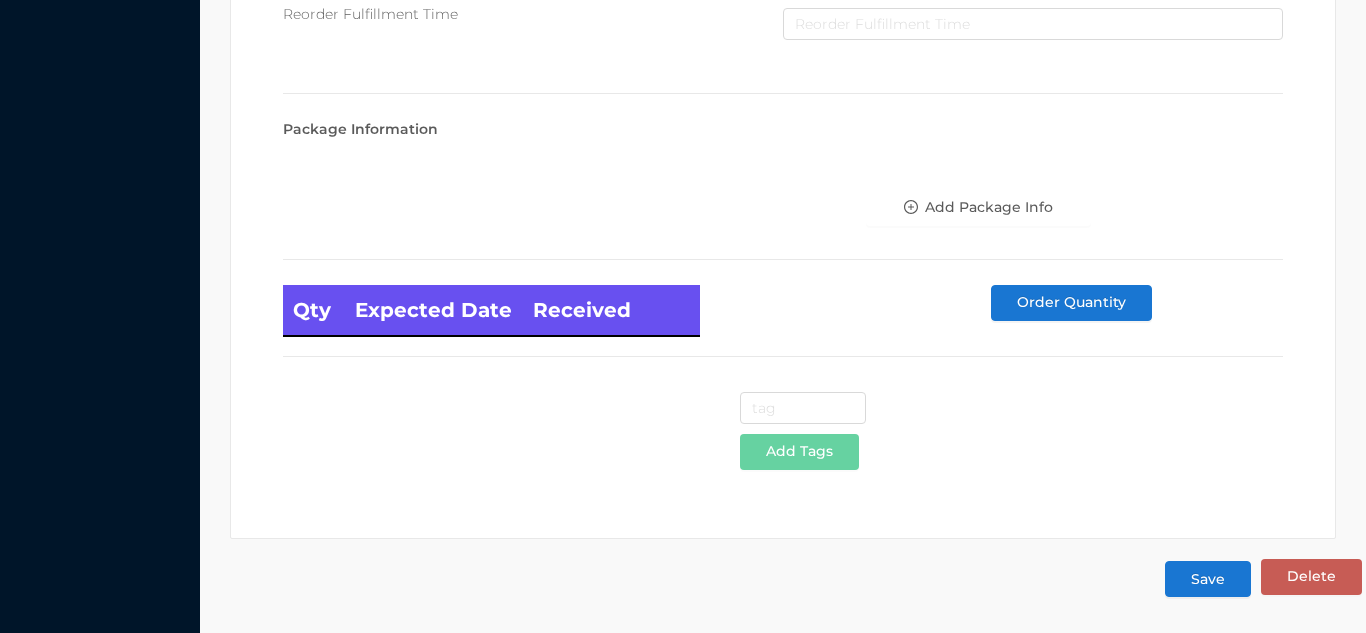 scroll, scrollTop: 0, scrollLeft: 0, axis: both 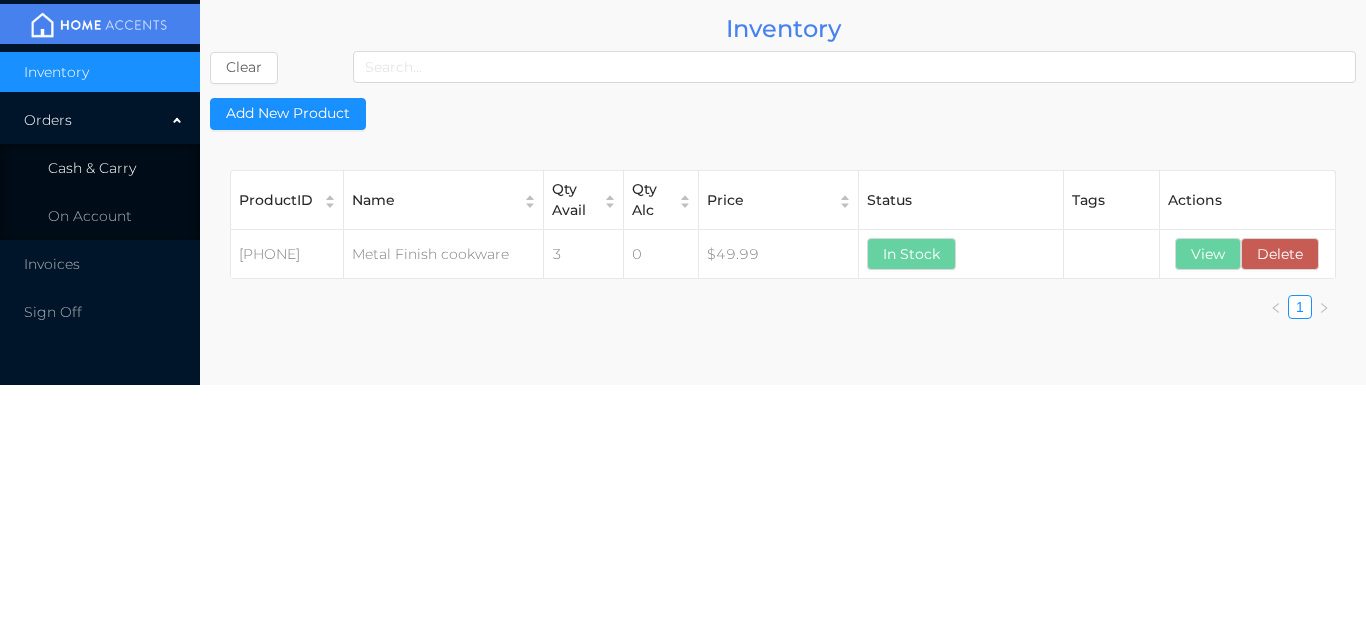click on "Cash & Carry" at bounding box center (92, 168) 